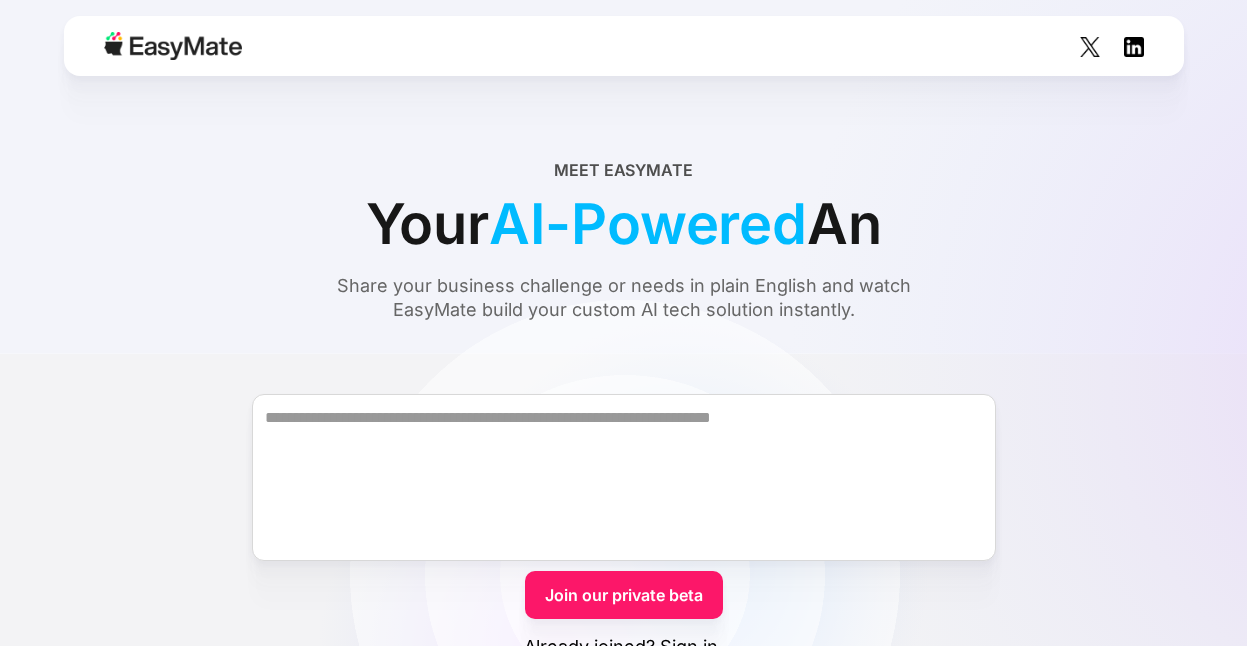 scroll, scrollTop: 0, scrollLeft: 0, axis: both 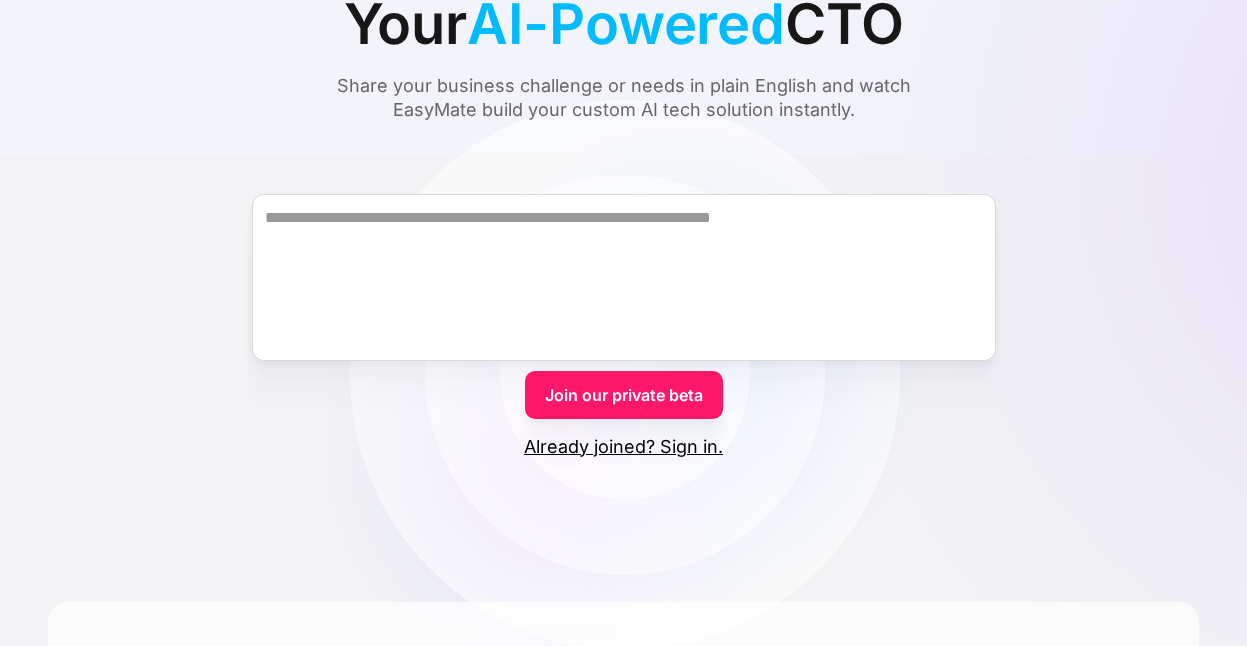 click on "Join our private beta" at bounding box center [624, 395] 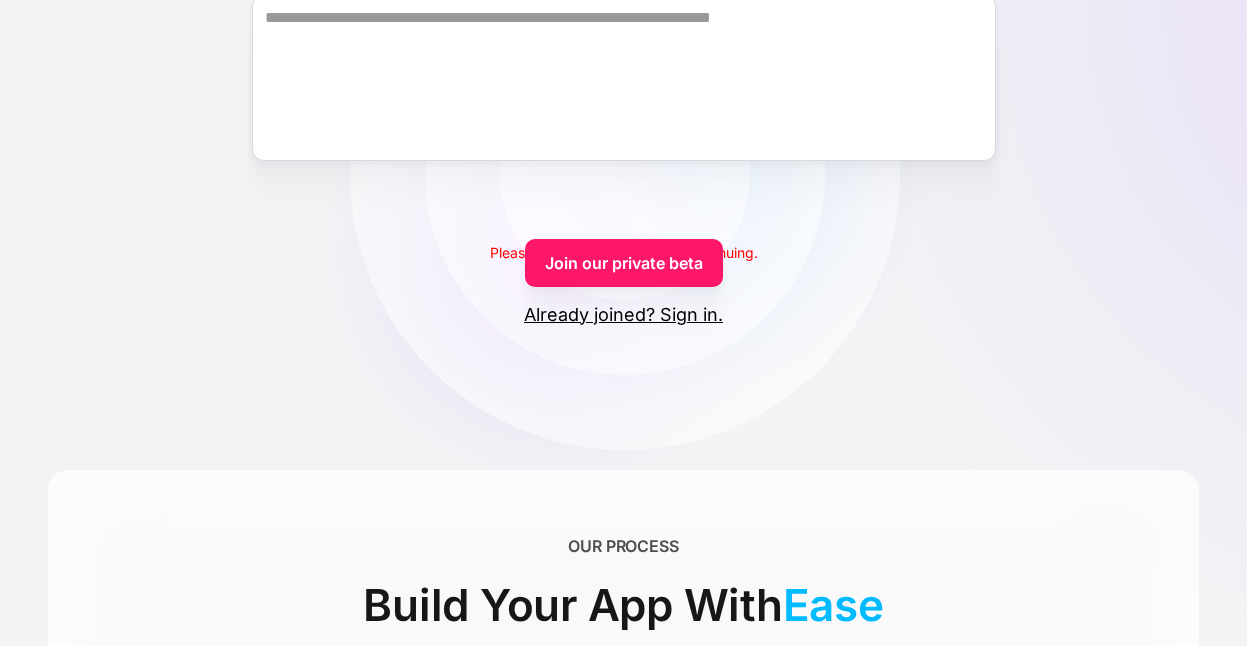 scroll, scrollTop: 500, scrollLeft: 0, axis: vertical 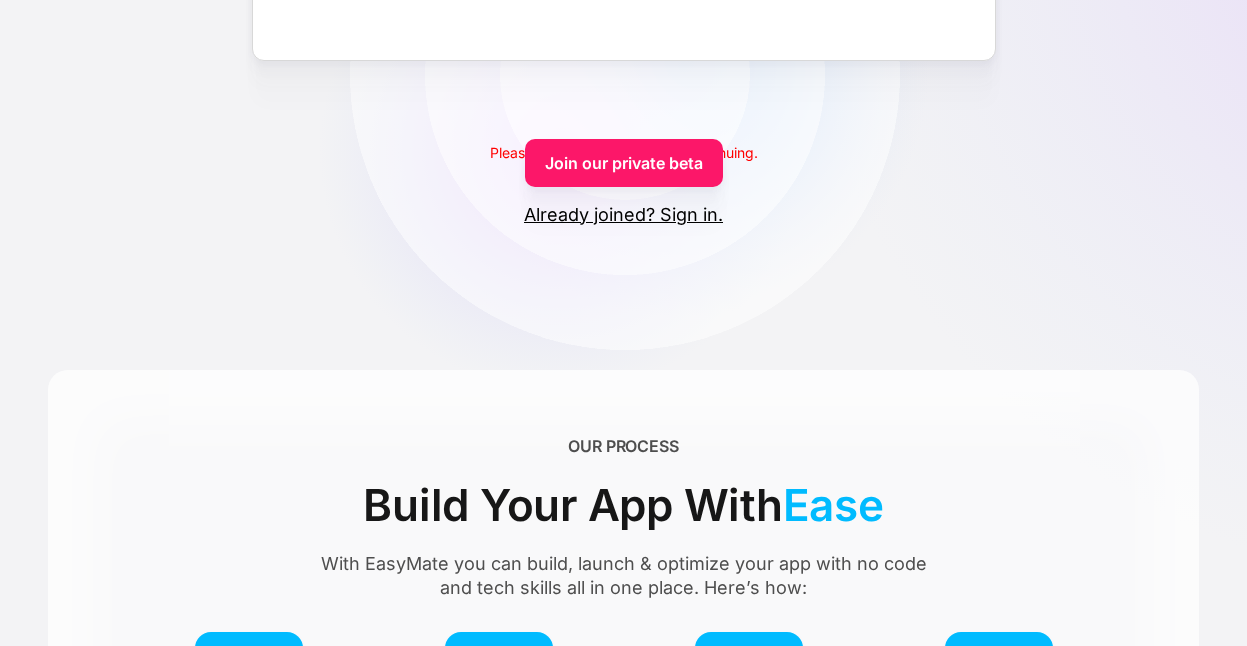 click on "Join our private beta" at bounding box center (624, 163) 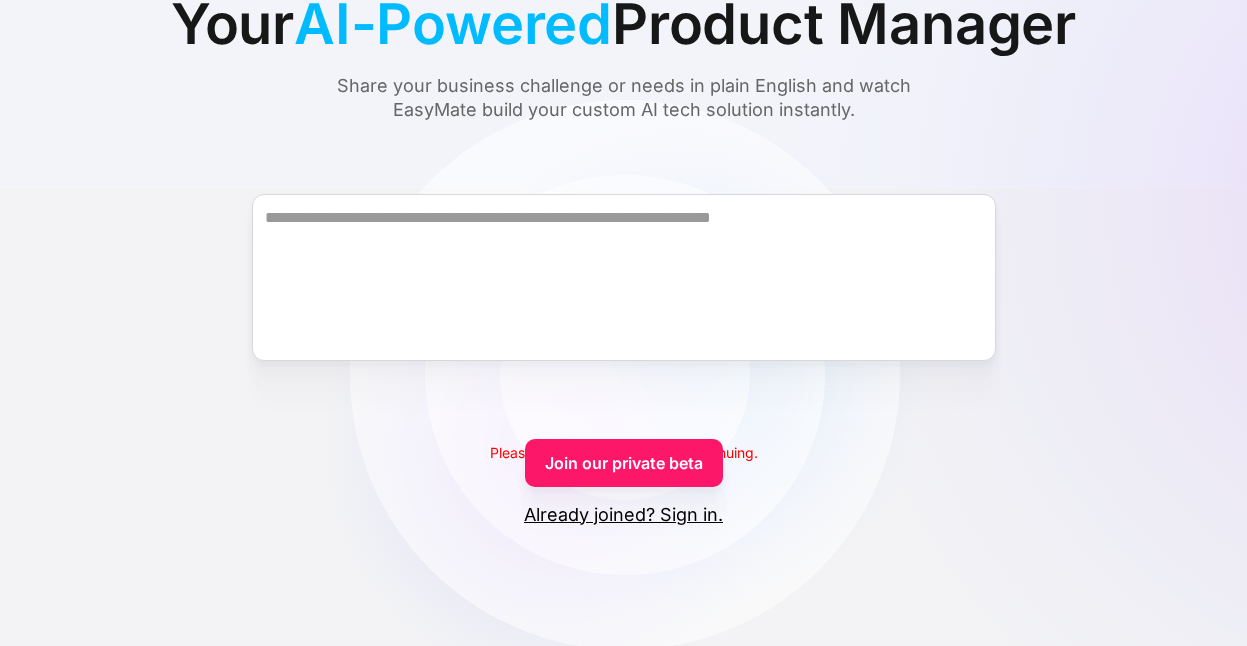 scroll, scrollTop: 0, scrollLeft: 0, axis: both 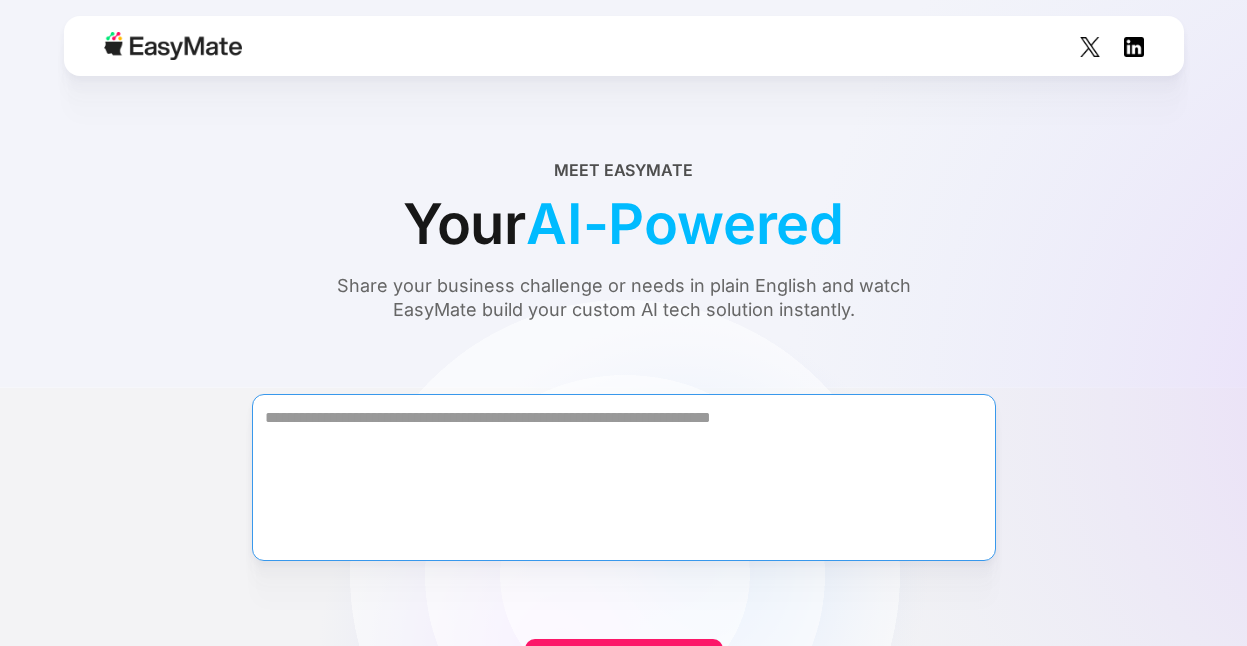 click at bounding box center (624, 477) 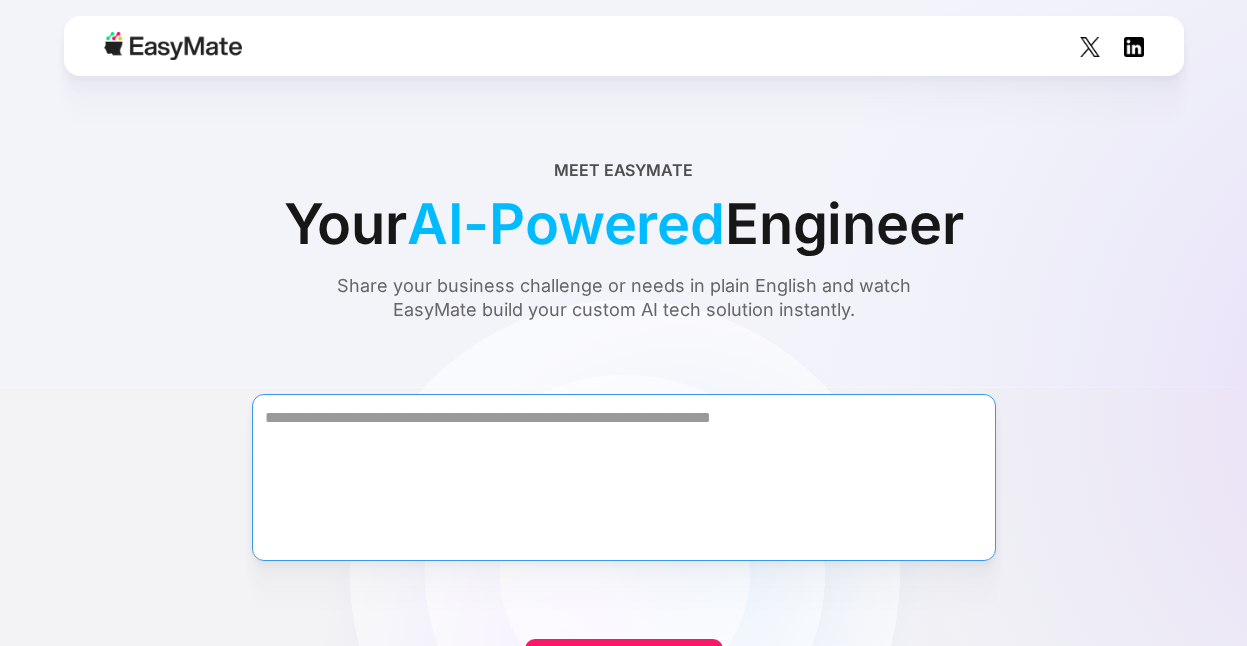 paste on "**********" 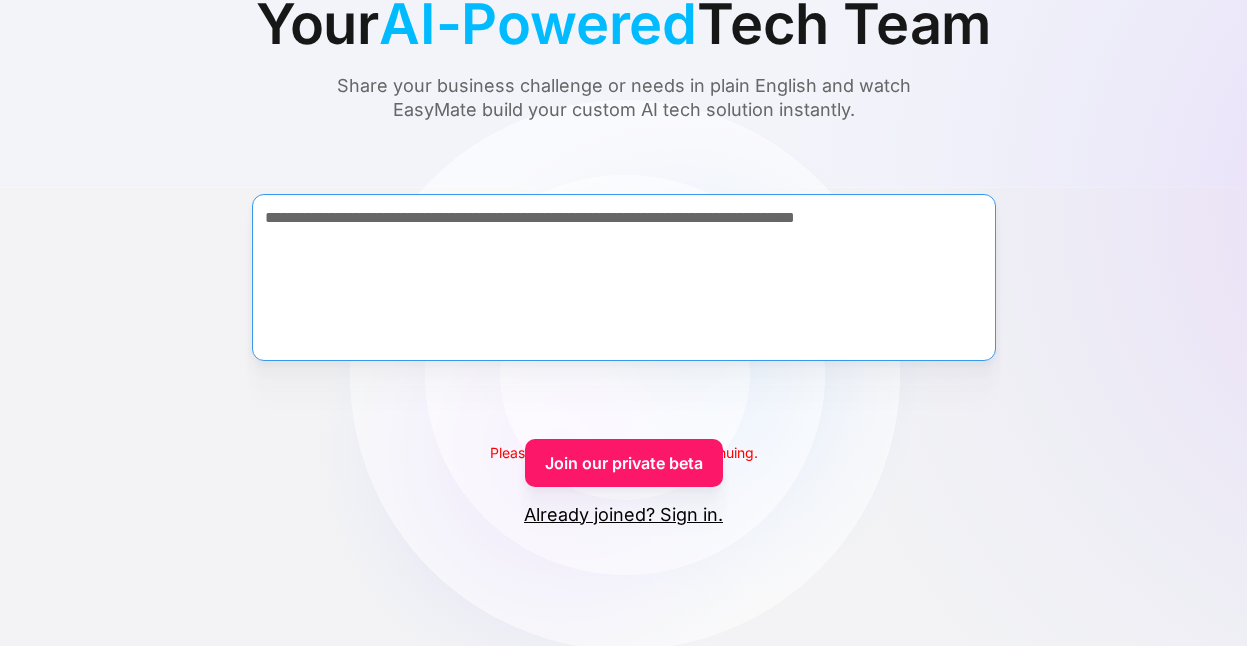 scroll, scrollTop: 500, scrollLeft: 0, axis: vertical 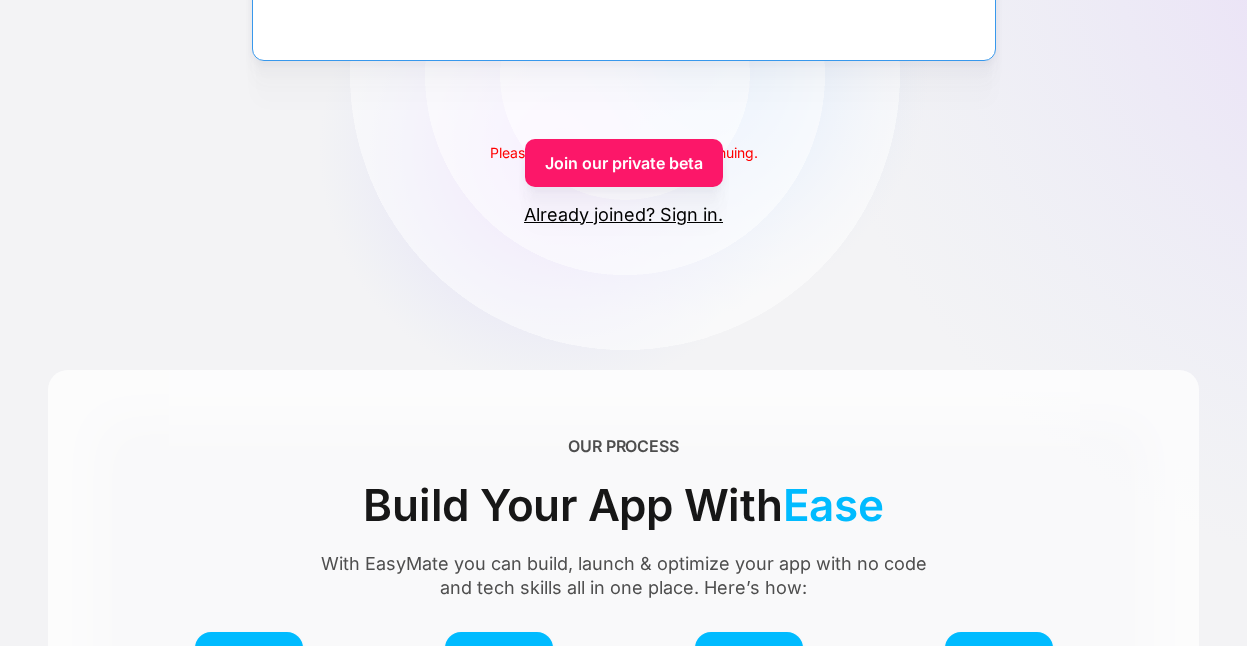 type on "**********" 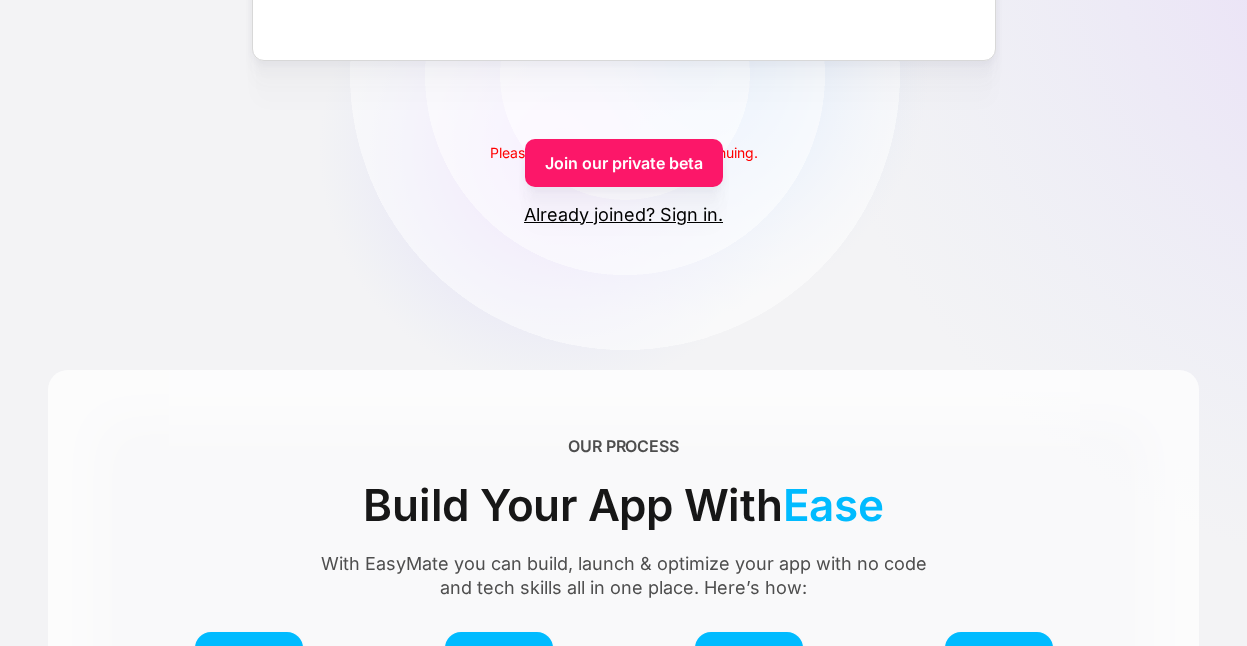 click on "Already joined? Sign in." at bounding box center (623, 215) 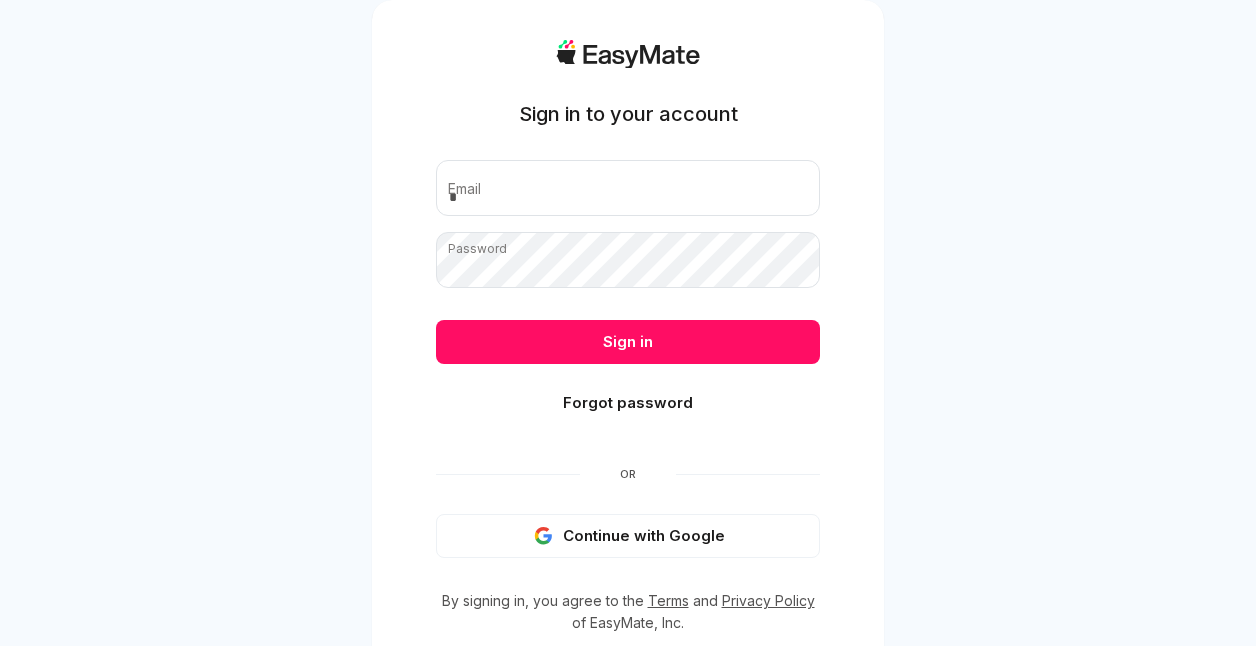 scroll, scrollTop: 0, scrollLeft: 0, axis: both 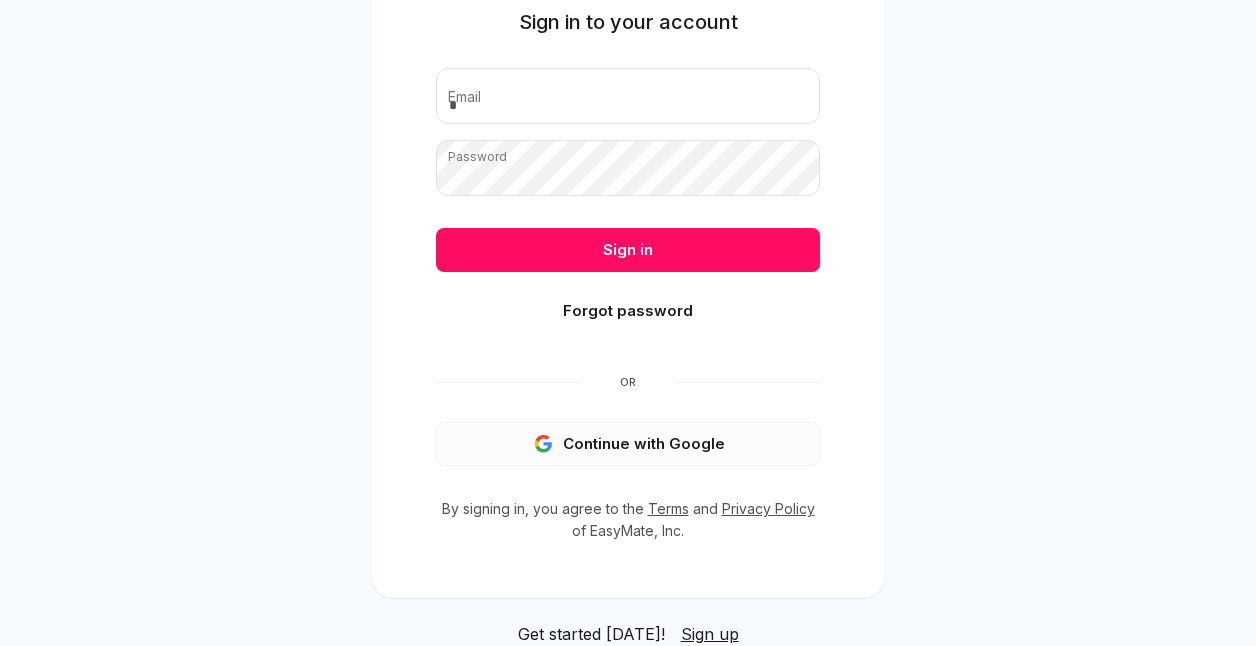click on "Continue with Google" at bounding box center [628, 444] 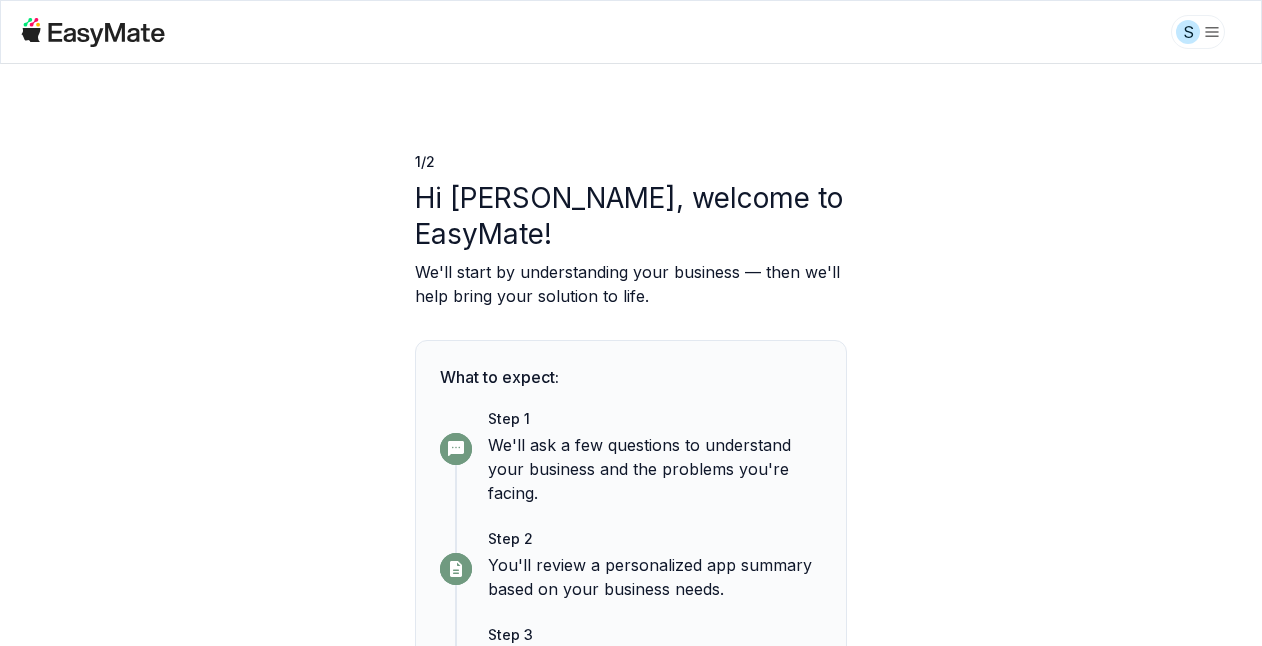 scroll, scrollTop: 0, scrollLeft: 0, axis: both 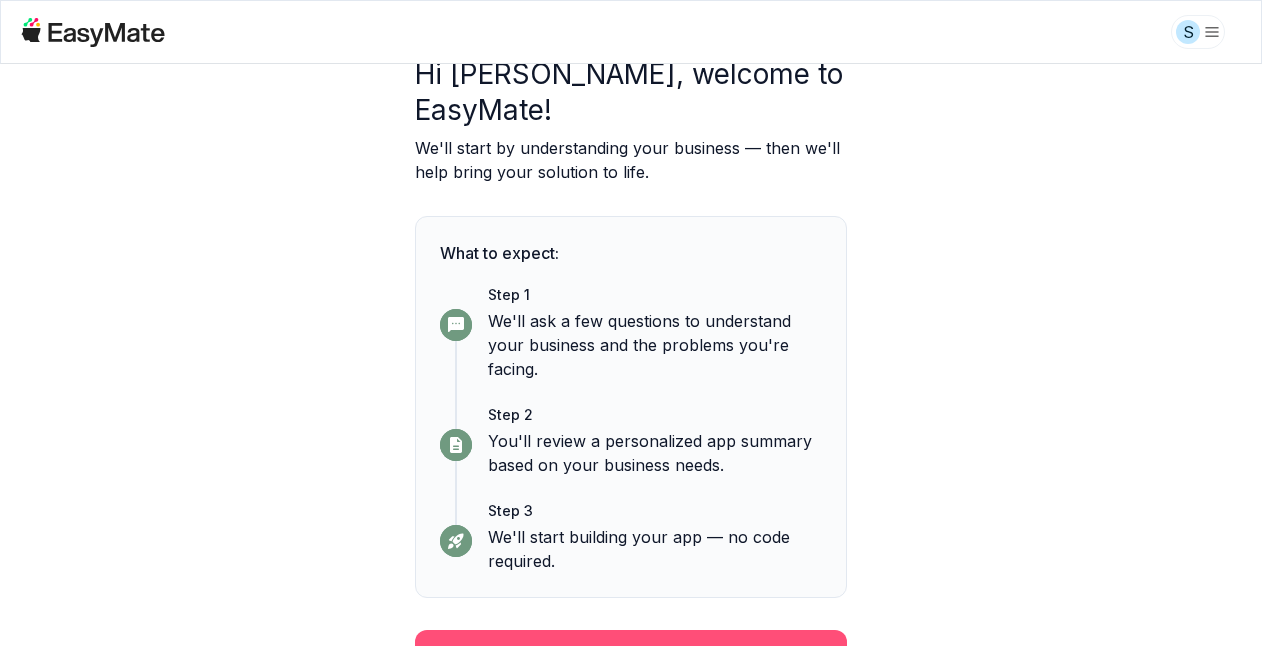 click on "Continue" at bounding box center [631, 656] 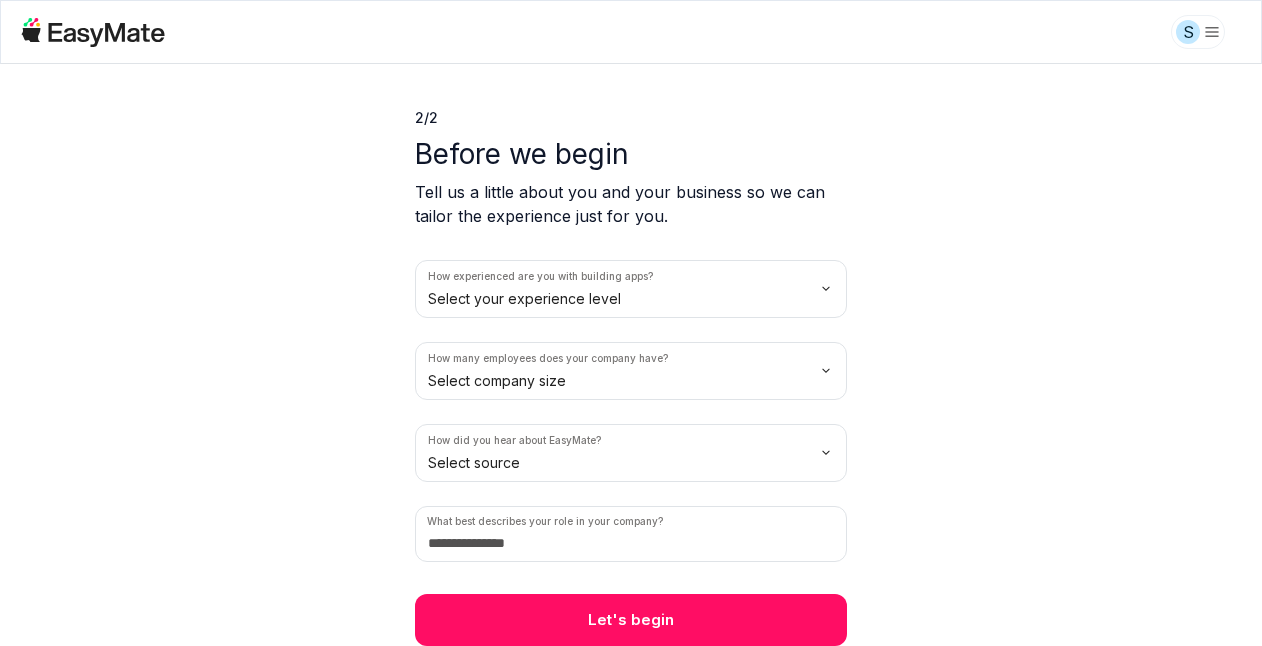 scroll, scrollTop: 44, scrollLeft: 0, axis: vertical 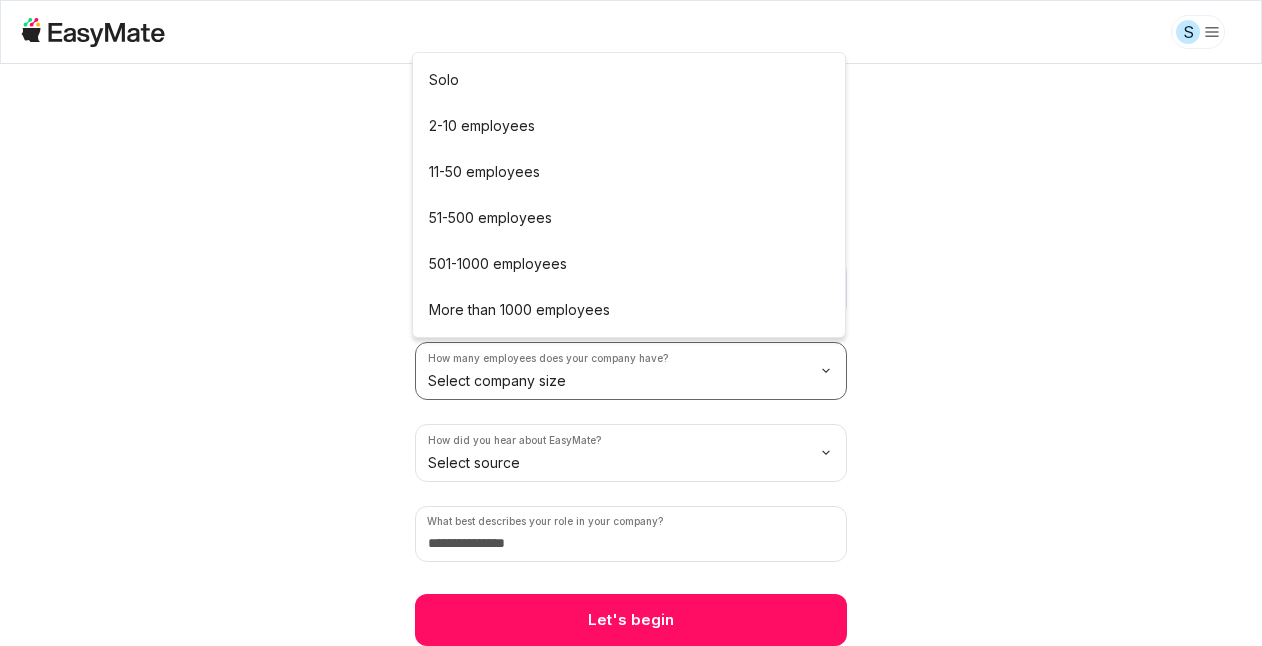 click on "S 2 / 2 Before we begin Tell us a little about you and your business so we can tailor the experience just for you. How experienced are you with building apps? No experience at all How many employees does your company have? Select company size How did you hear about EasyMate? Select source What best describes your role in your company? Let's begin
Solo 2-10 employees 11-50 employees 51-500 employees 501-1000 employees More than 1000 employees" at bounding box center (631, 323) 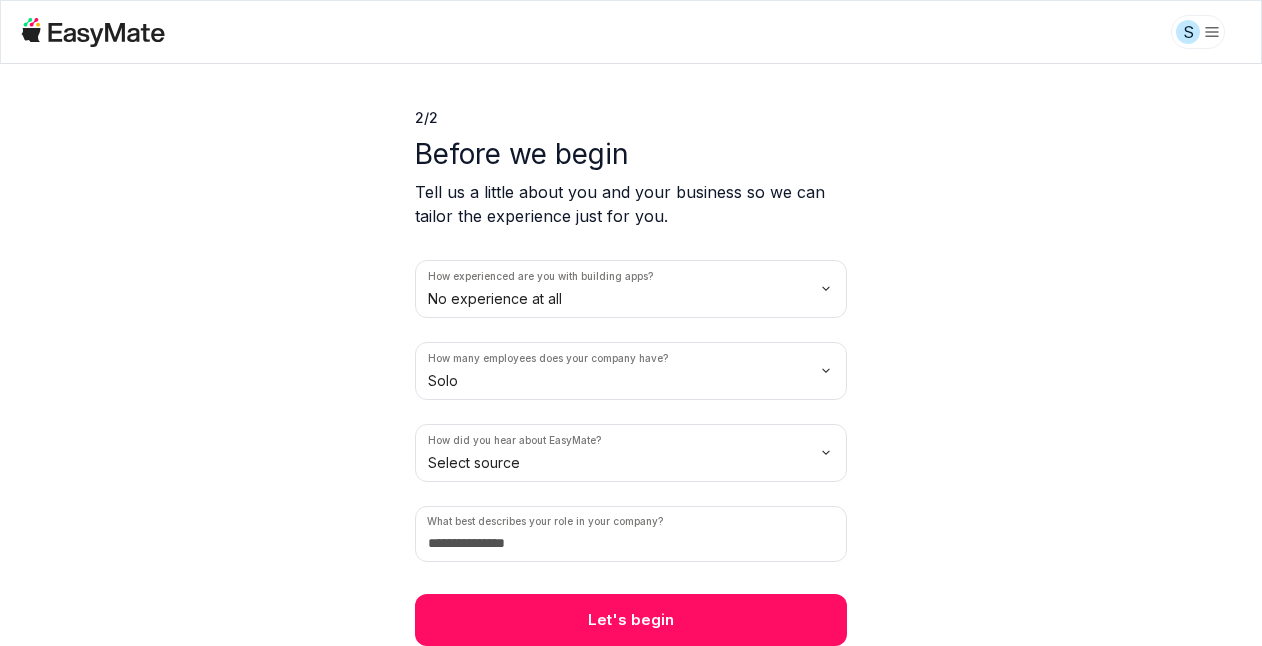 click on "S 2 / 2 Before we begin Tell us a little about you and your business so we can tailor the experience just for you. How experienced are you with building apps? No experience at all How many employees does your company have? Solo How did you hear about EasyMate? Select source What best describes your role in your company? Let's begin" at bounding box center [631, 323] 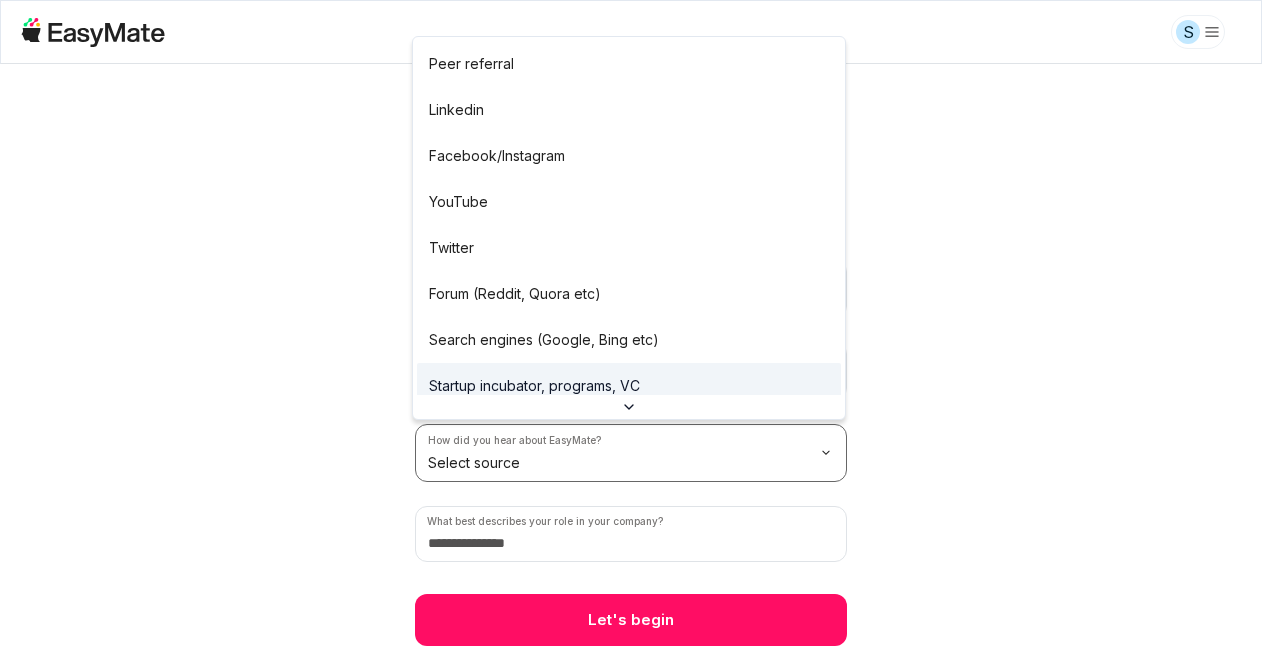 scroll, scrollTop: 46, scrollLeft: 0, axis: vertical 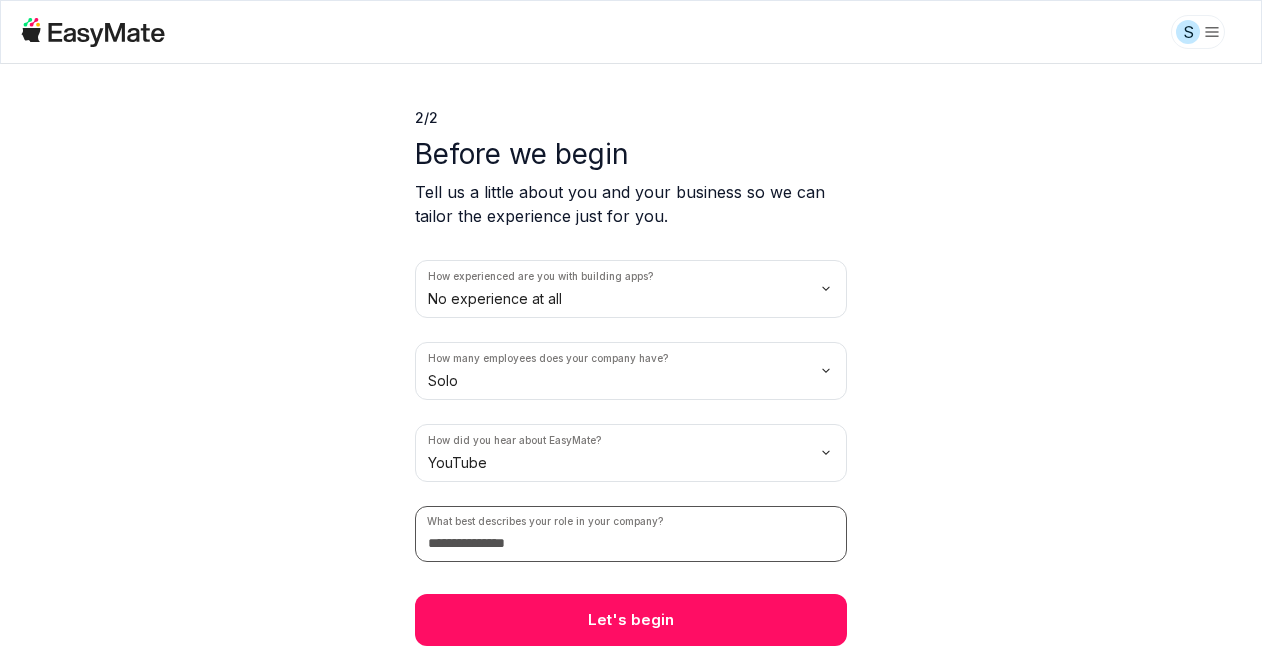 click at bounding box center [631, 534] 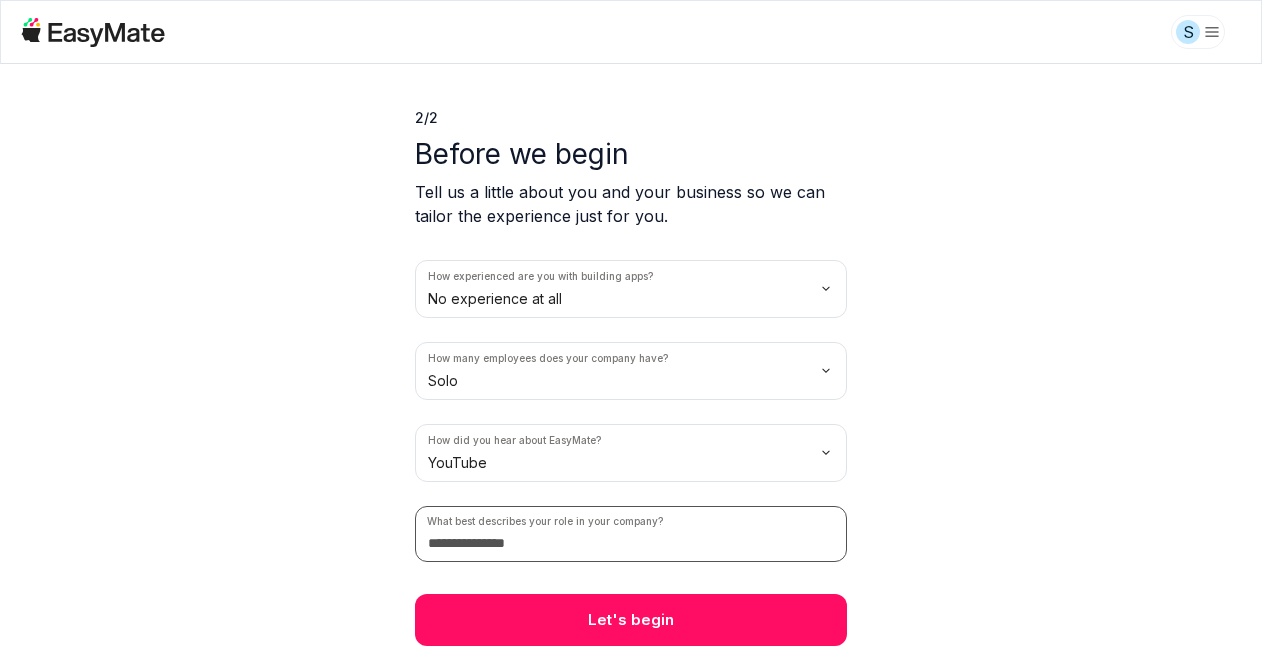 click at bounding box center (631, 534) 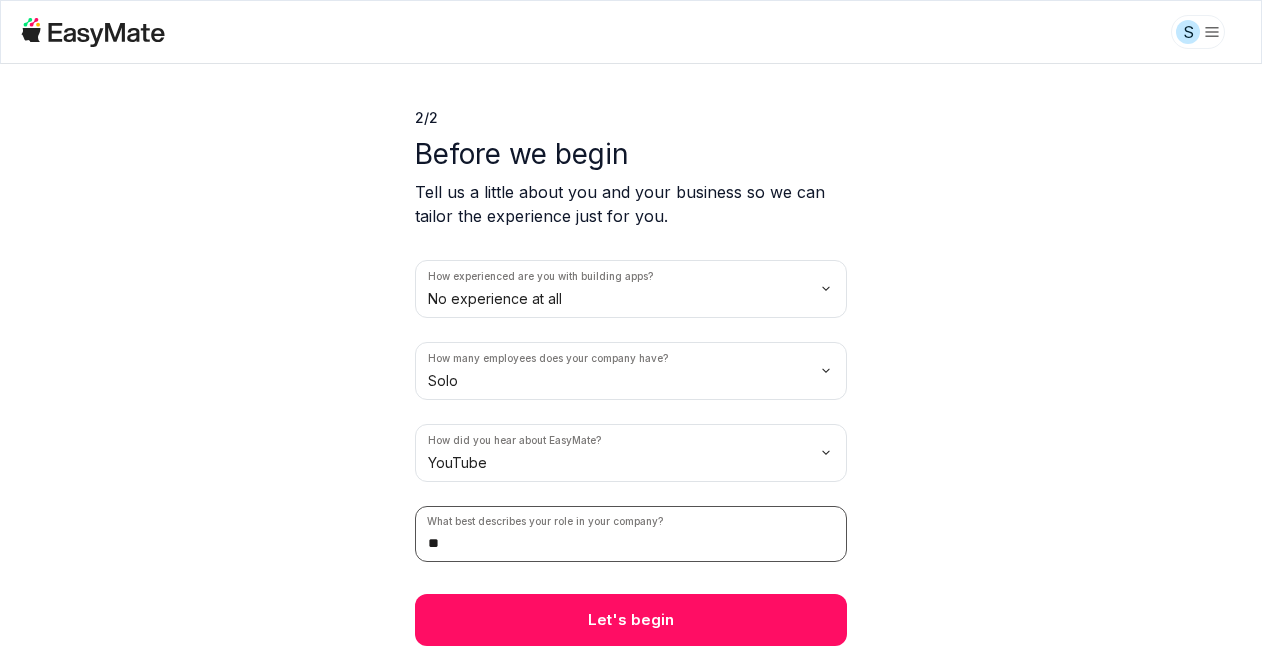 type on "*" 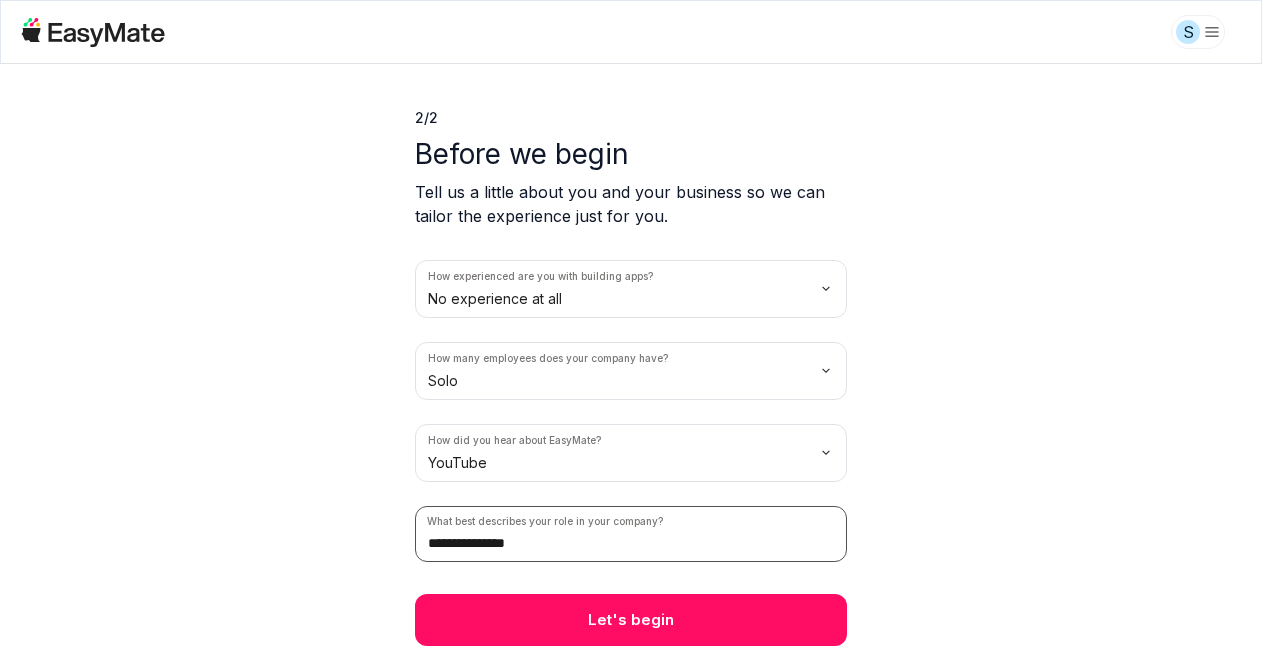 type on "**********" 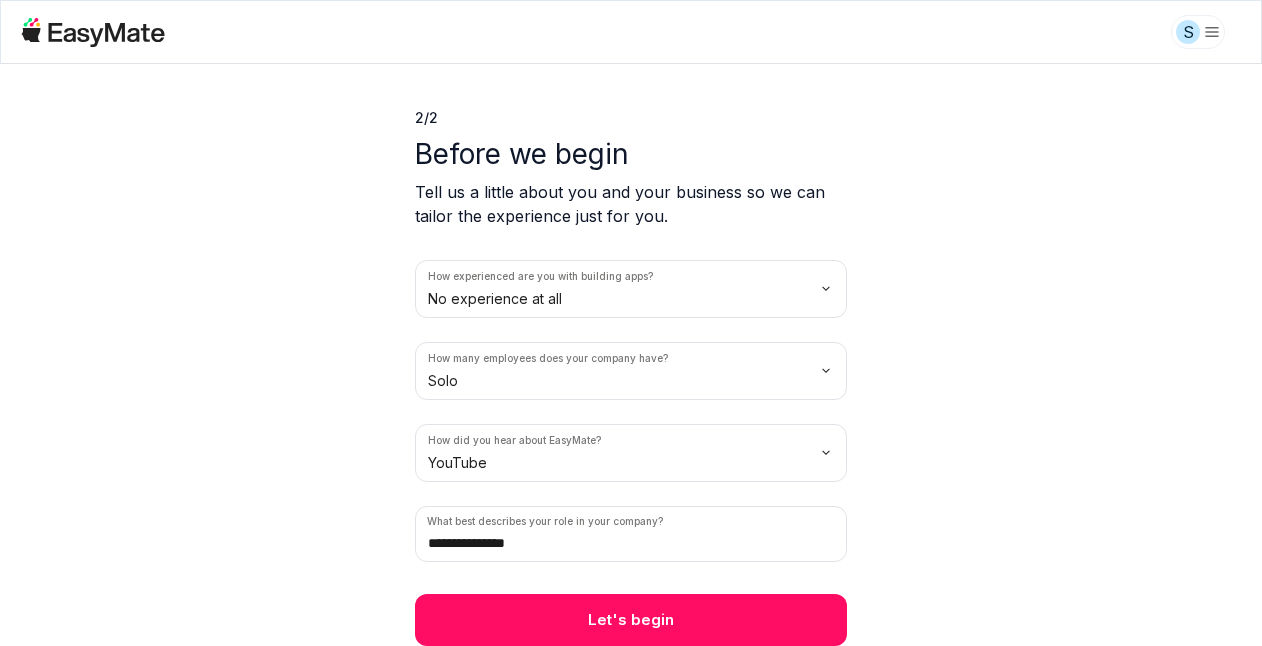 click on "Let's begin" at bounding box center [631, 620] 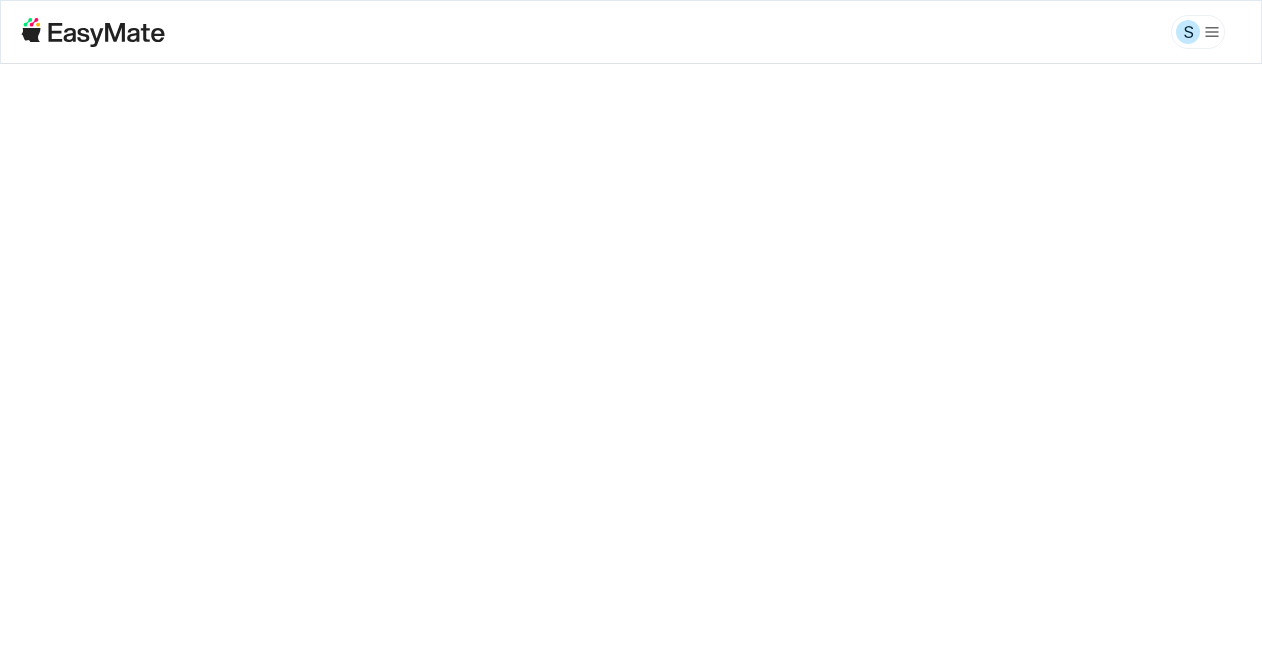 scroll, scrollTop: 0, scrollLeft: 0, axis: both 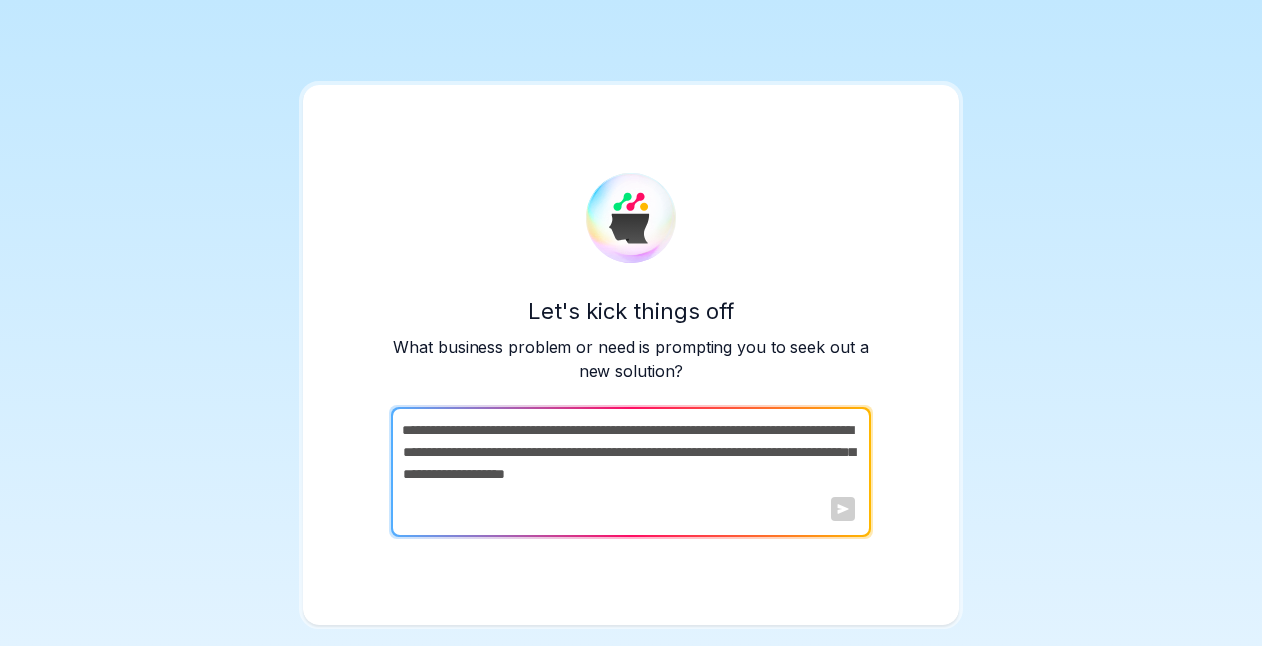 click at bounding box center [629, 472] 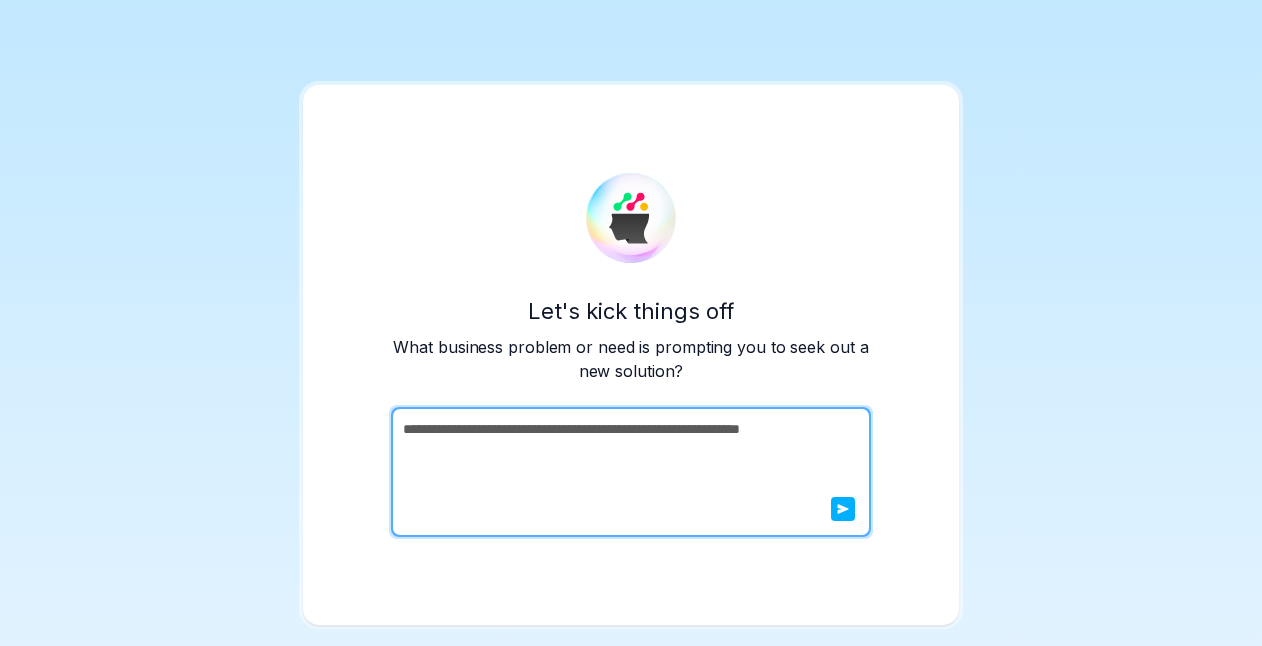 type on "**********" 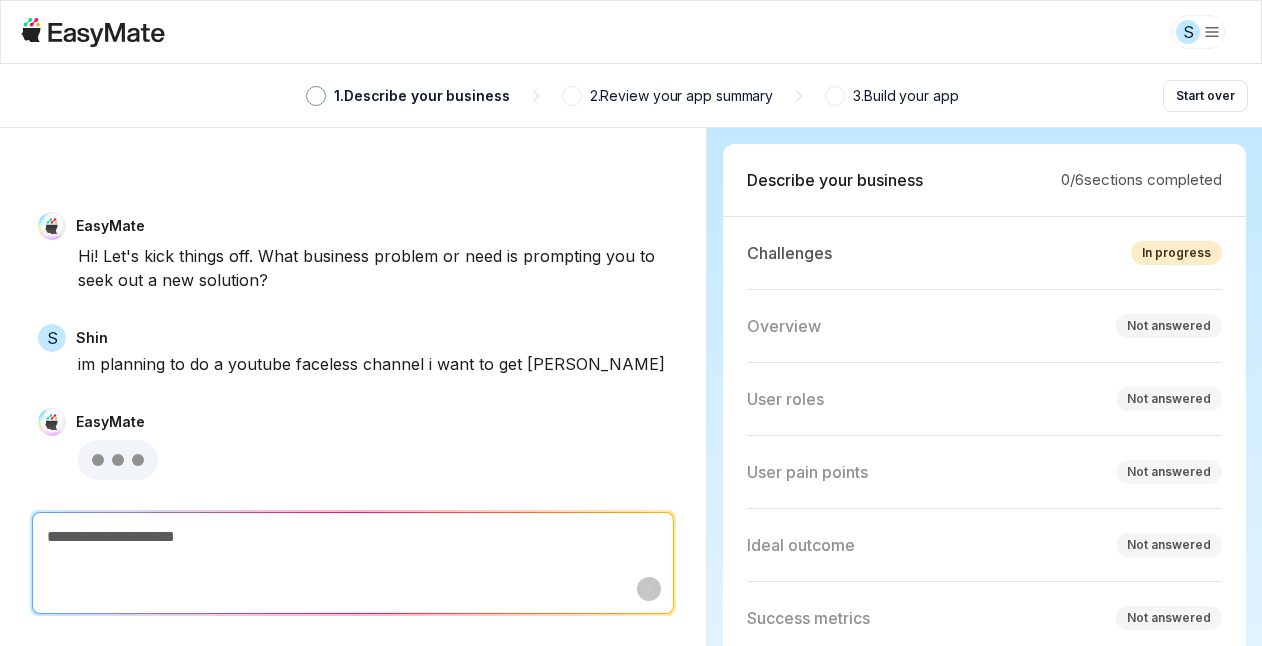 type on "*" 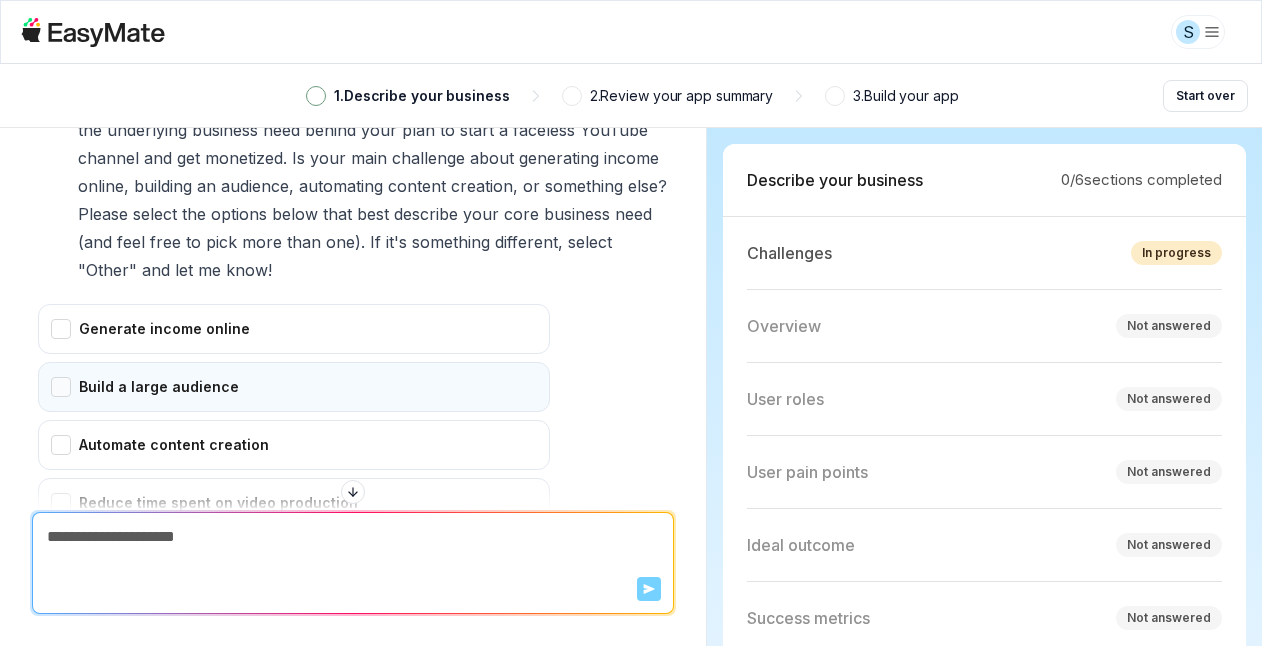 scroll, scrollTop: 400, scrollLeft: 0, axis: vertical 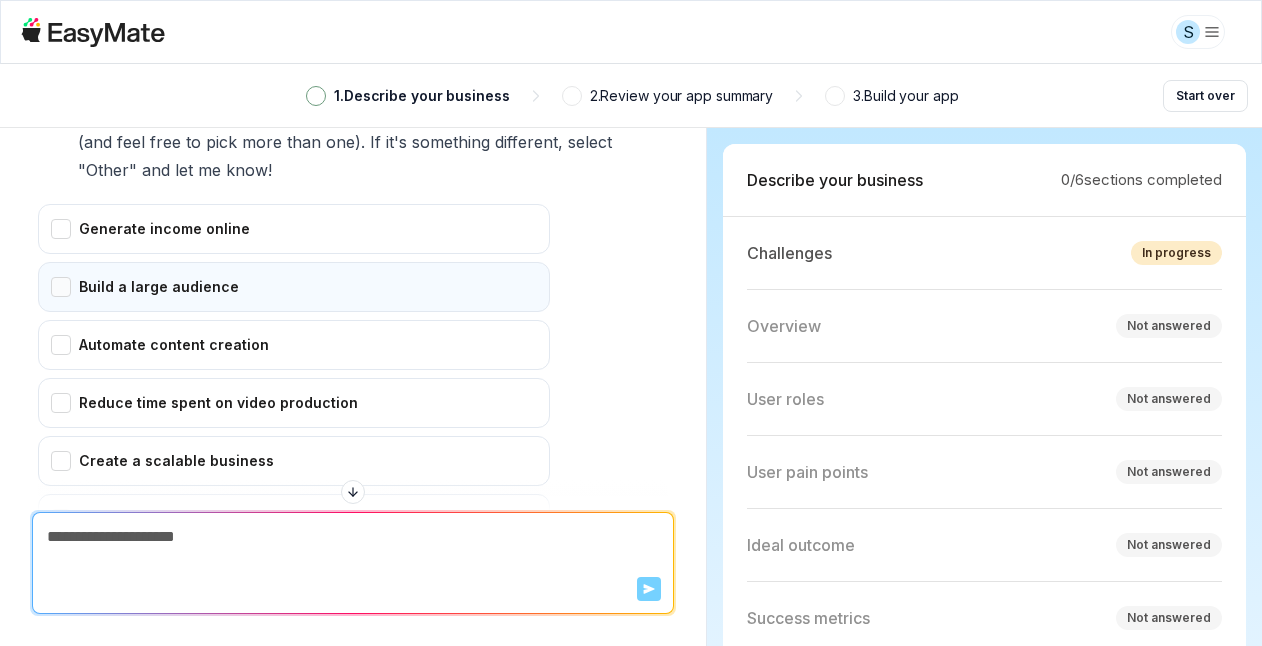 click on "Build a large audience" at bounding box center [294, 287] 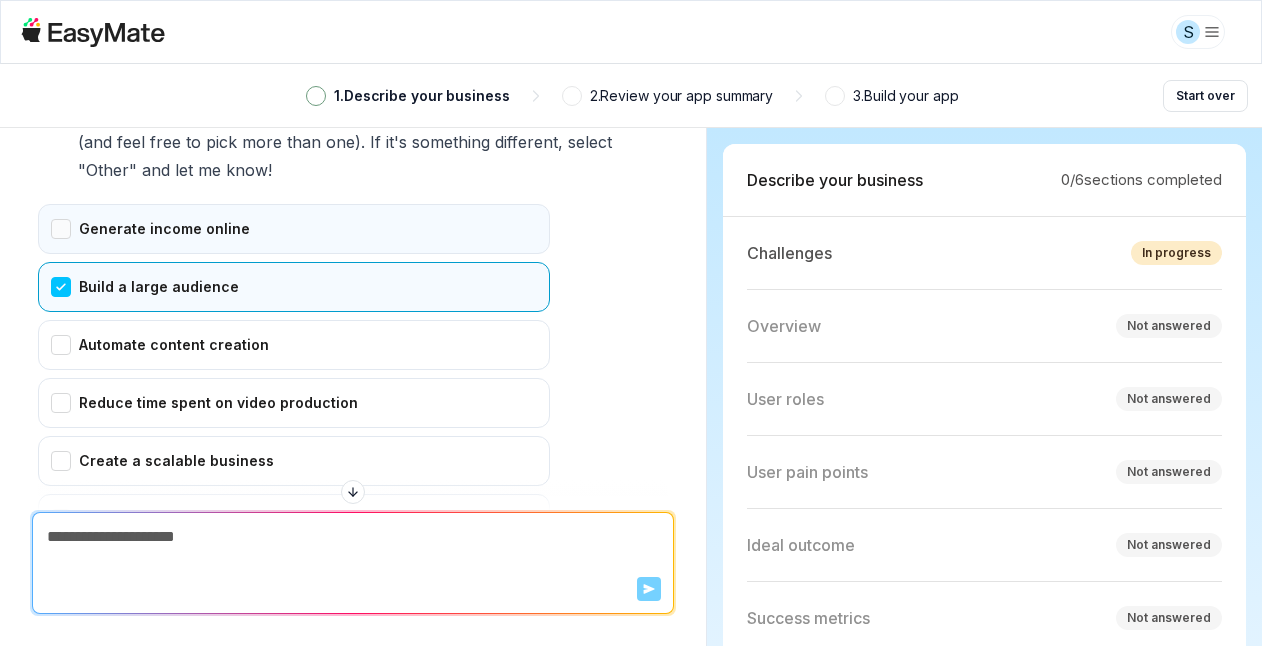 click on "Generate income online" at bounding box center (294, 229) 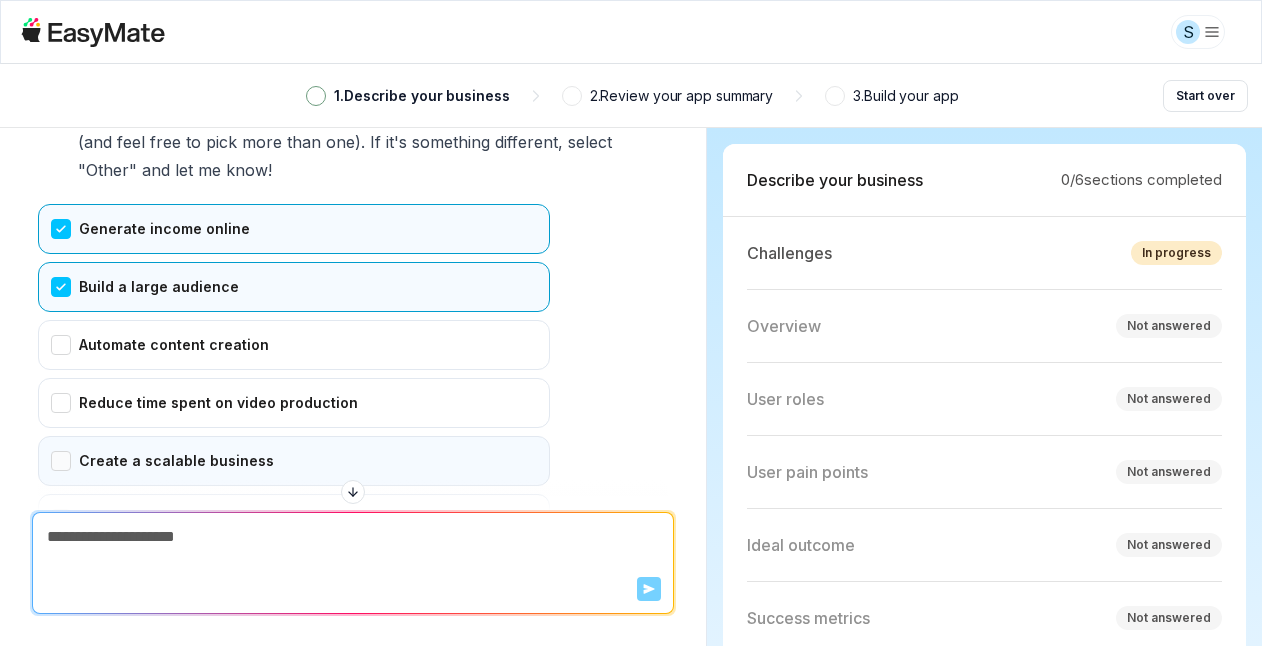 scroll, scrollTop: 500, scrollLeft: 0, axis: vertical 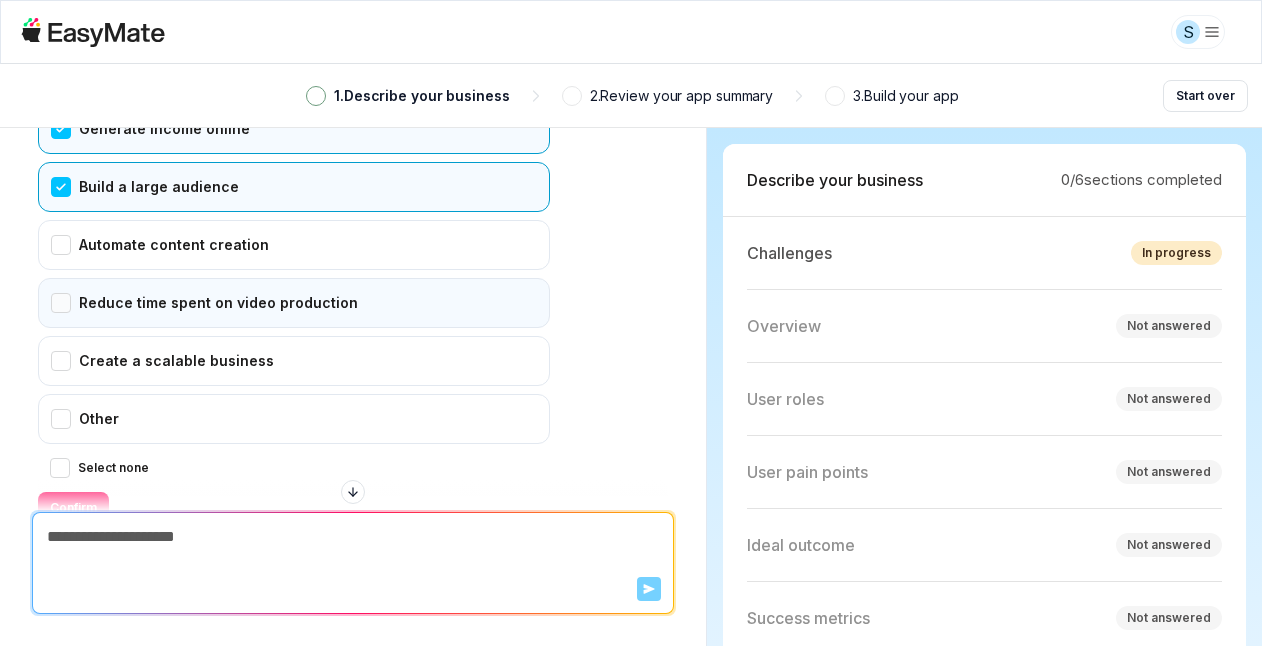 click on "Reduce time spent on video production" at bounding box center [294, 303] 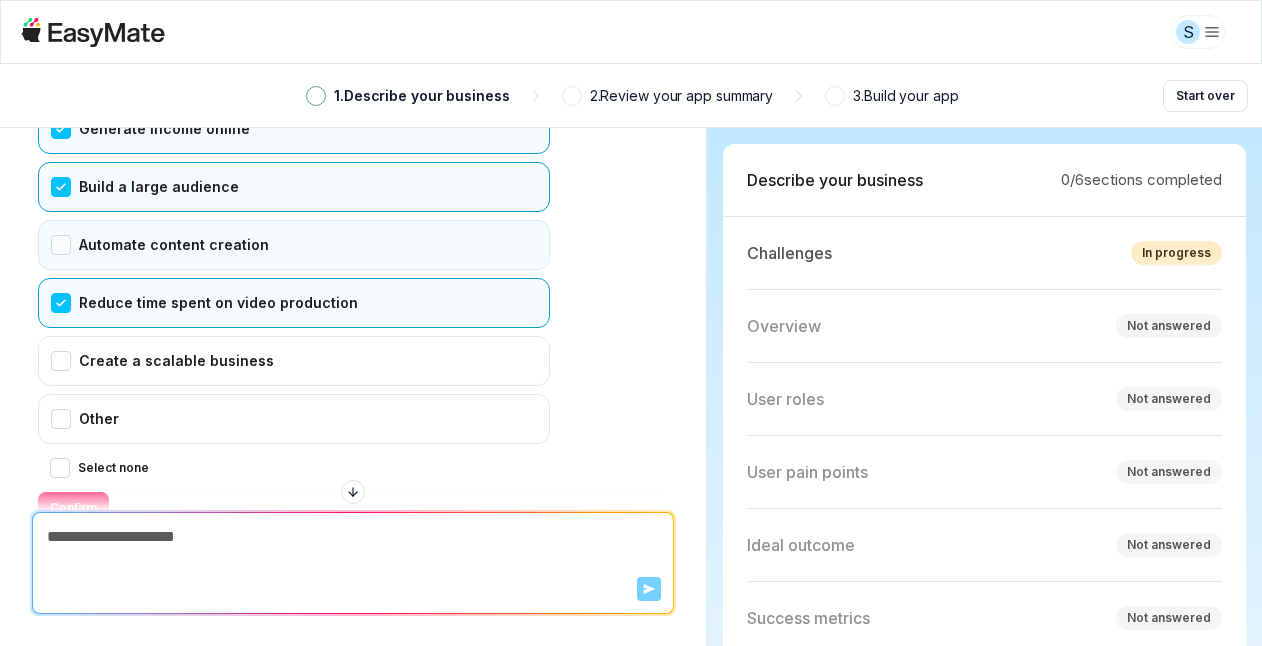 click on "Automate content creation" at bounding box center (294, 245) 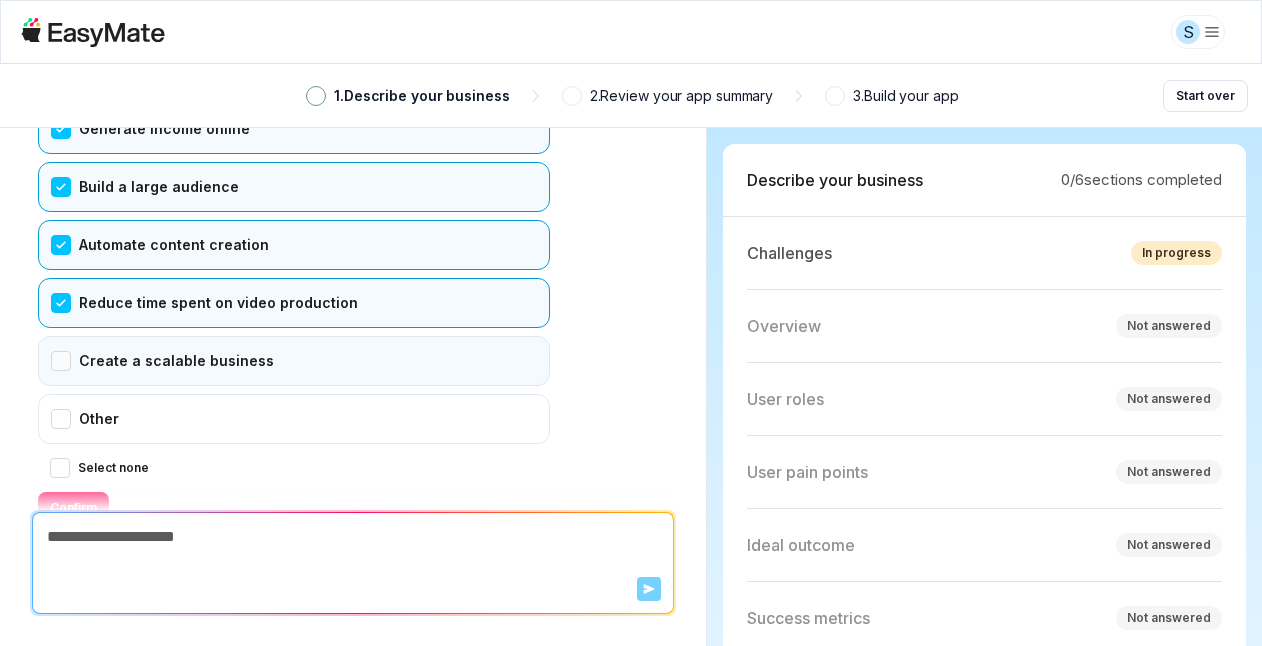 scroll, scrollTop: 580, scrollLeft: 0, axis: vertical 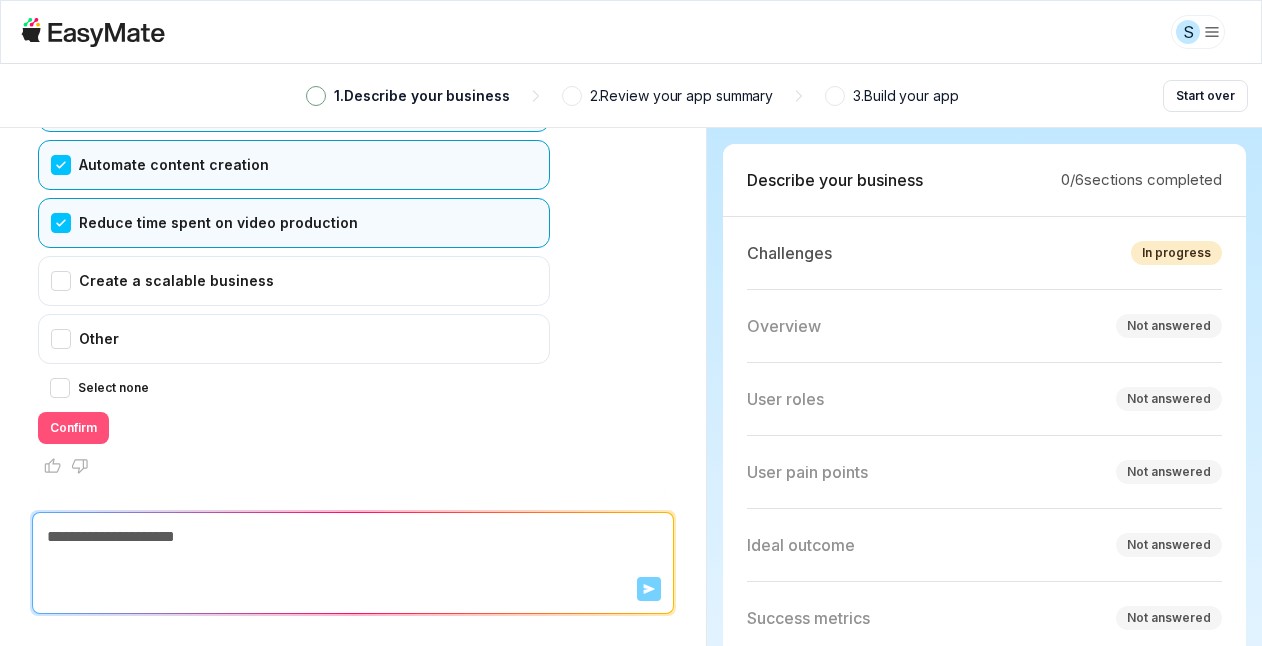 click on "Confirm" at bounding box center (73, 428) 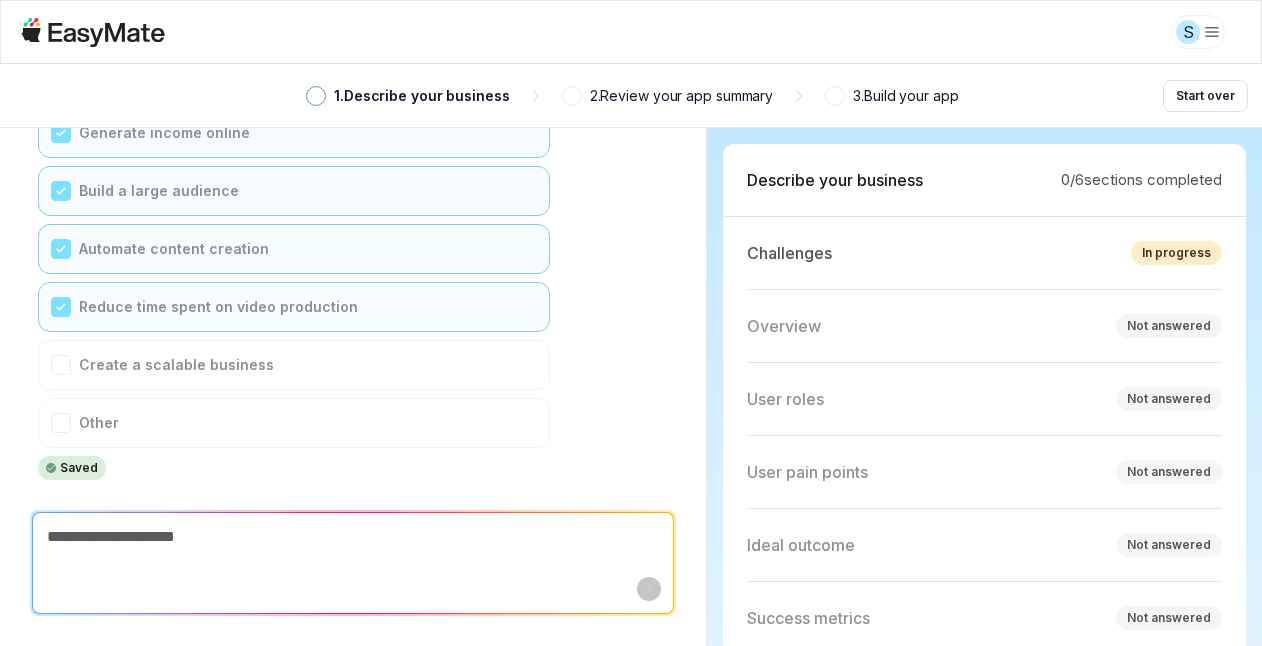 scroll, scrollTop: 496, scrollLeft: 0, axis: vertical 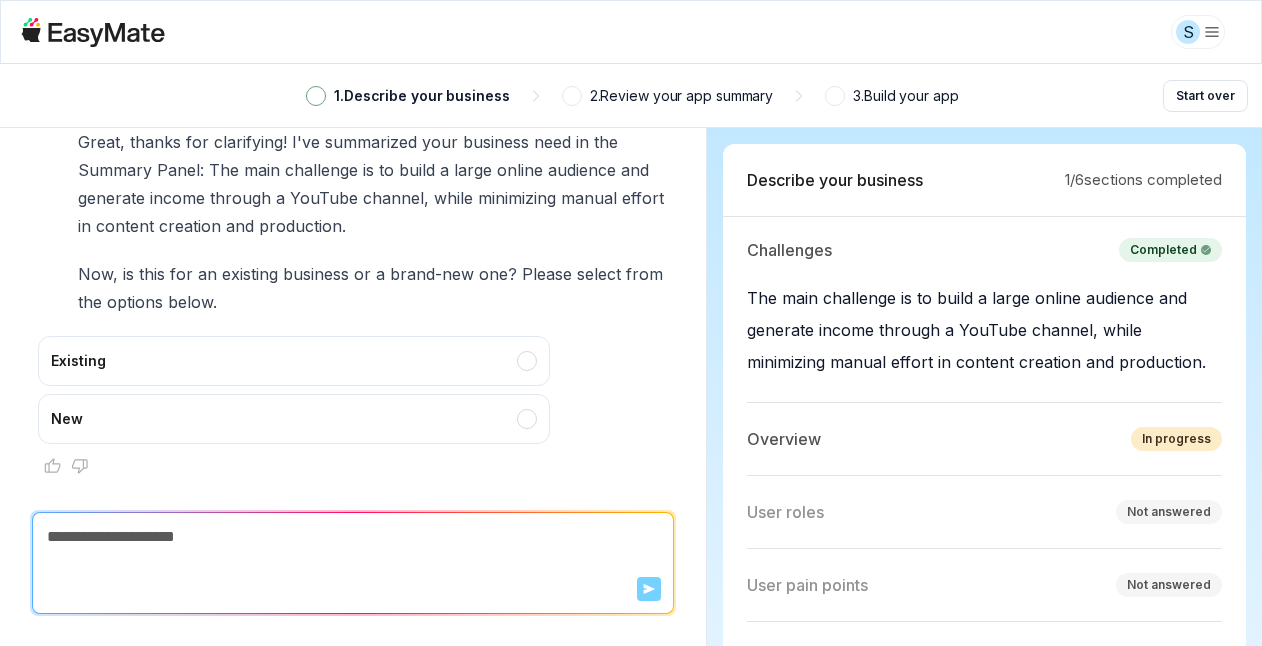 click on "New" at bounding box center [294, 419] 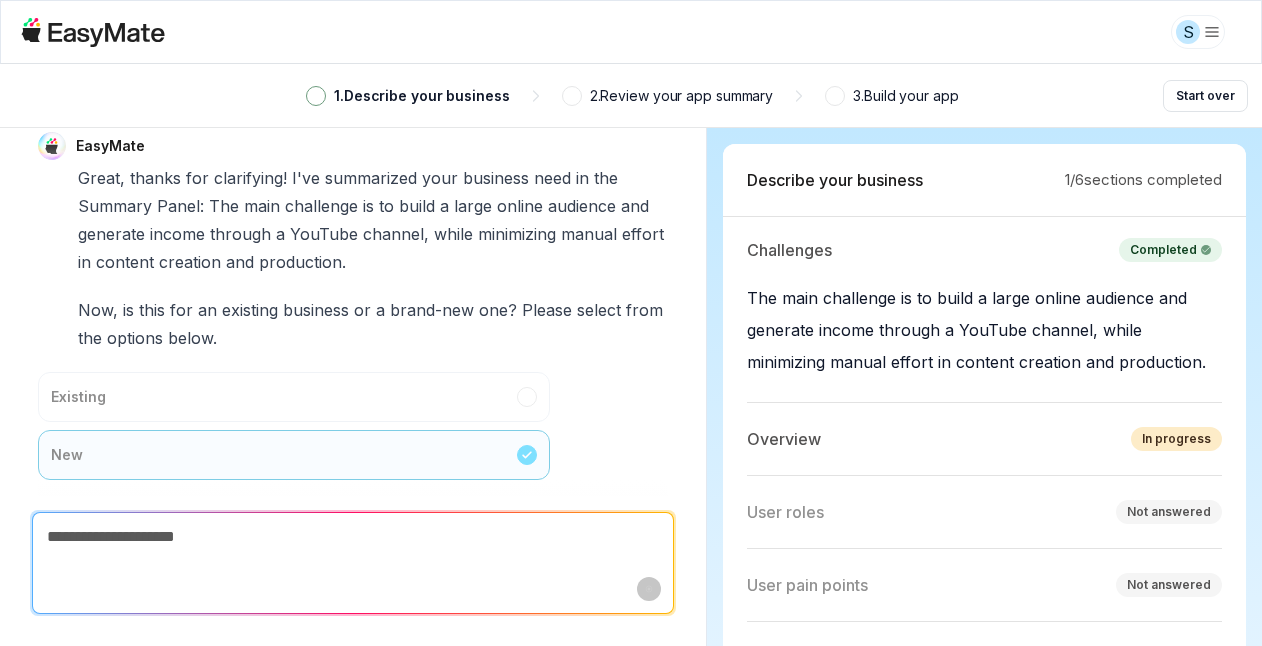 scroll, scrollTop: 912, scrollLeft: 0, axis: vertical 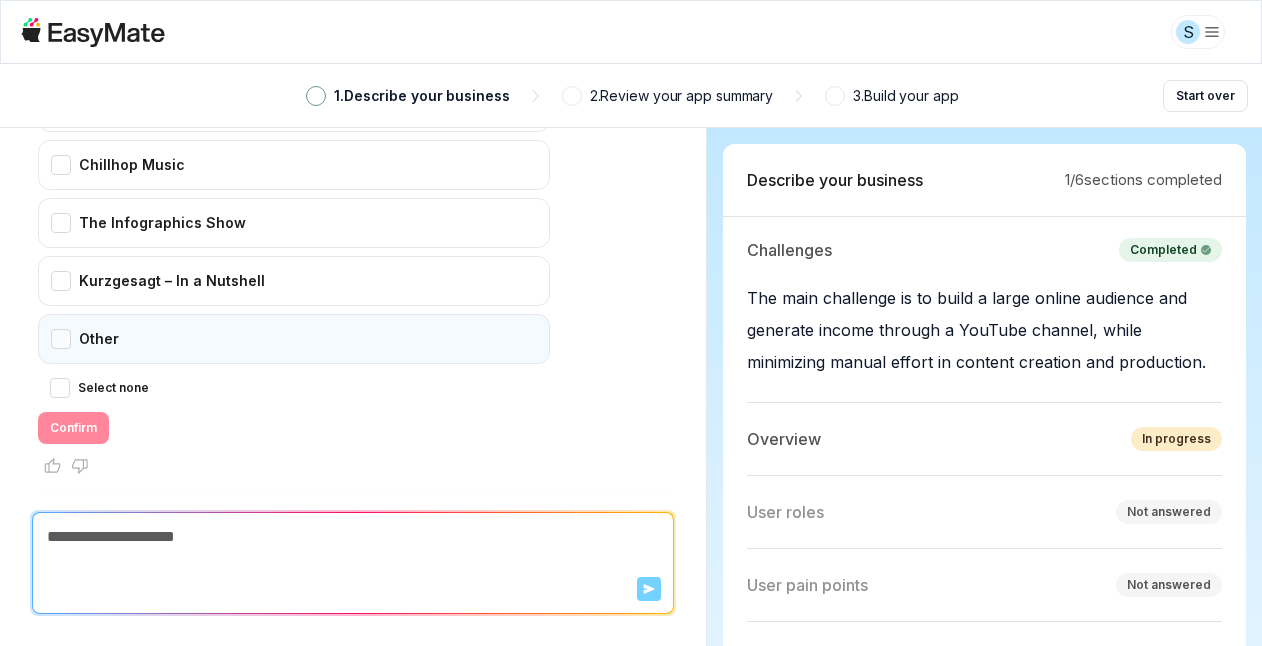 click on "Other" at bounding box center (294, 339) 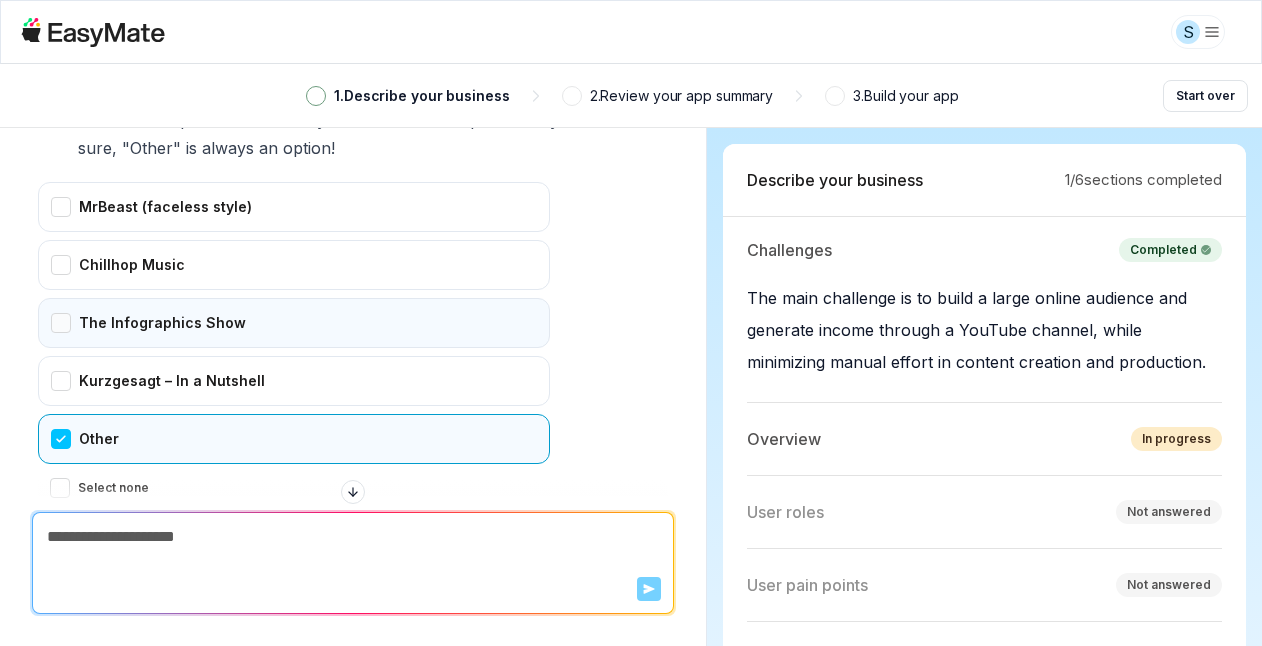 scroll, scrollTop: 1570, scrollLeft: 0, axis: vertical 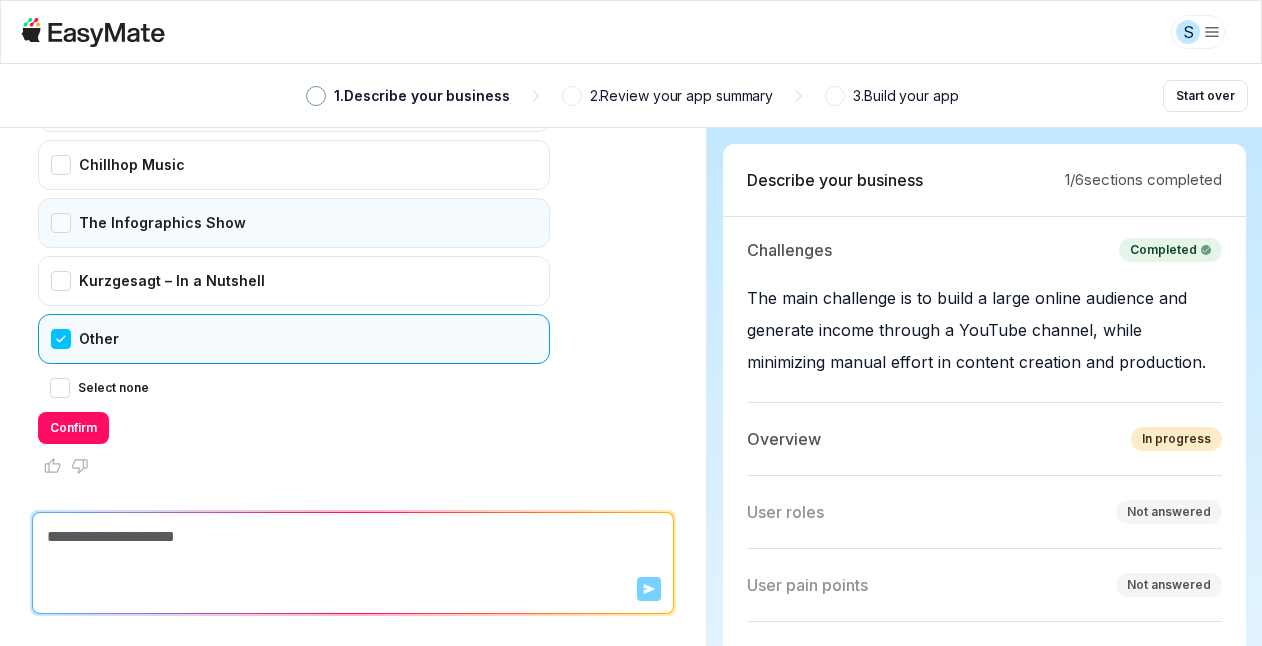 click on "The Infographics Show" at bounding box center (294, 223) 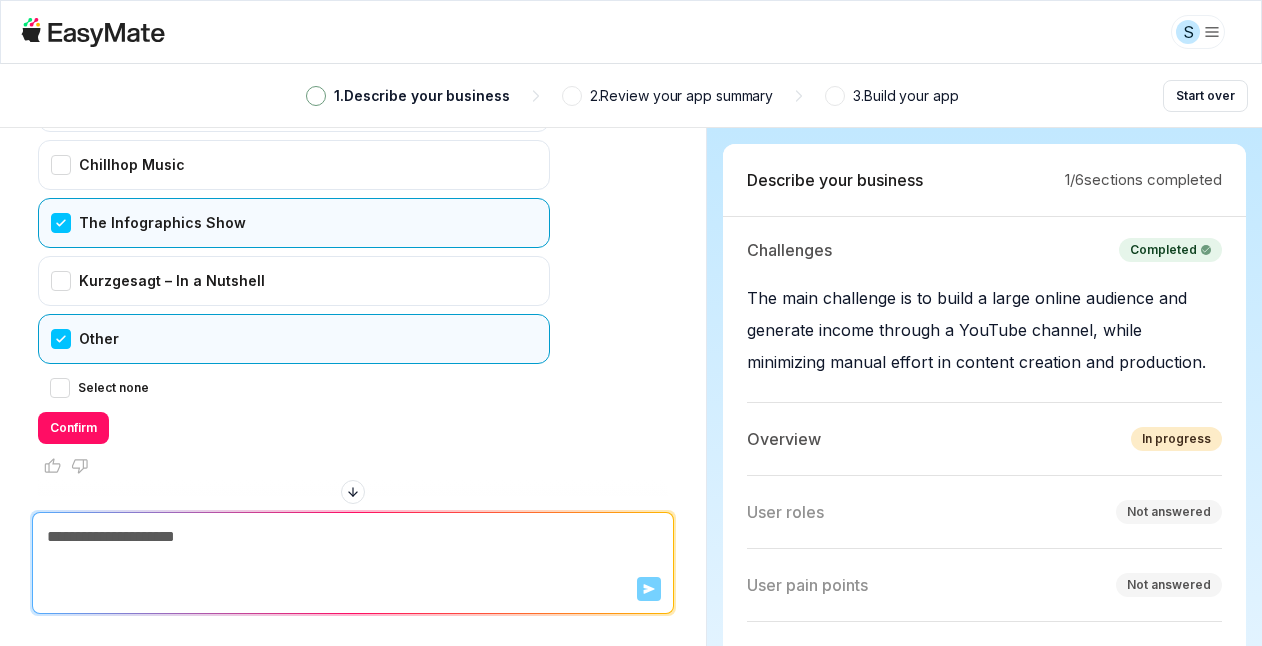 scroll, scrollTop: 1470, scrollLeft: 0, axis: vertical 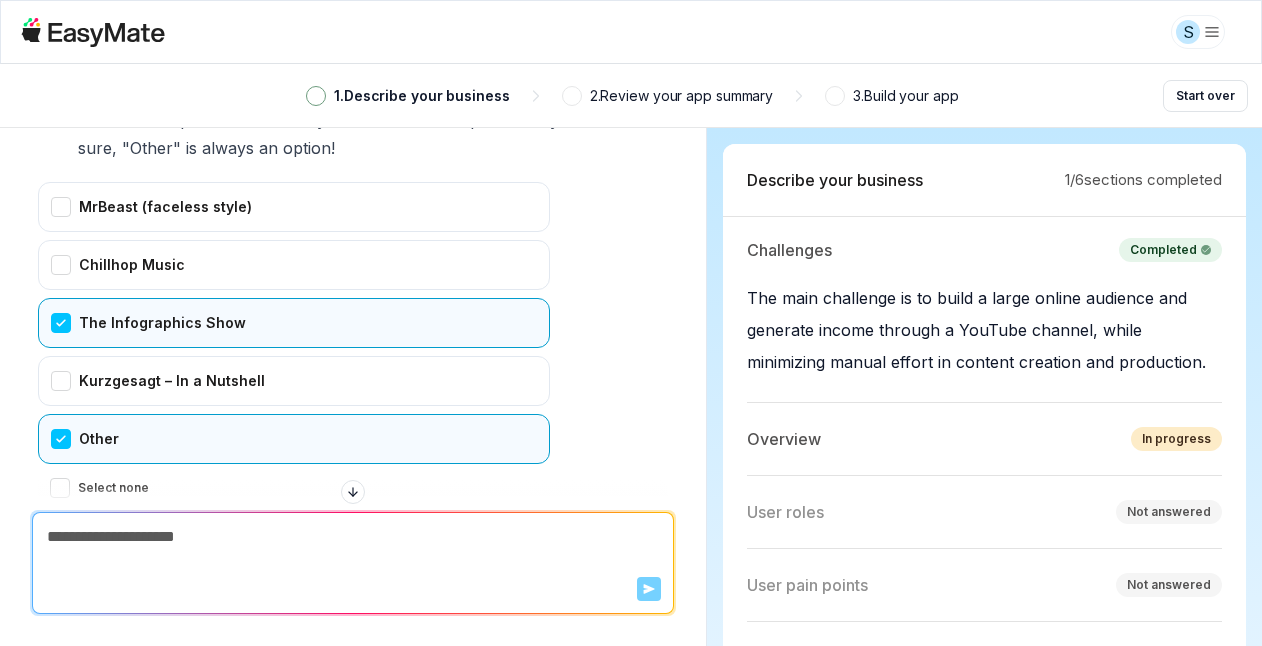 click on "Other" at bounding box center [294, 439] 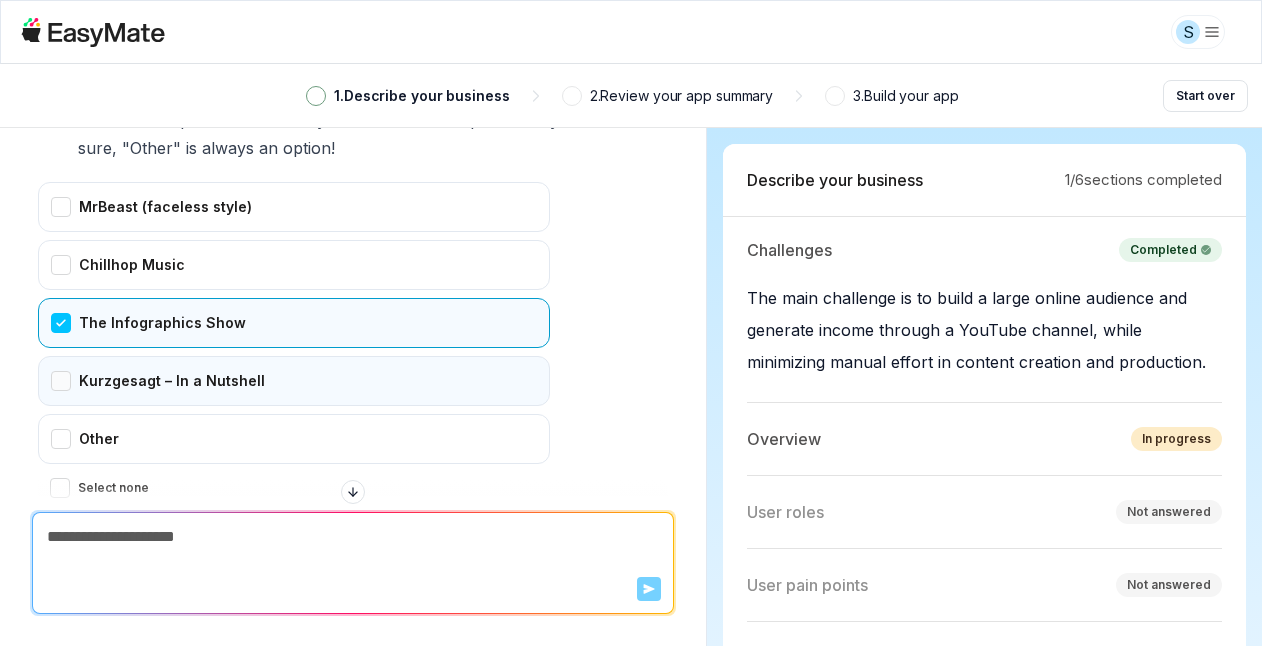 click on "Kurzgesagt – In a Nutshell" at bounding box center [294, 381] 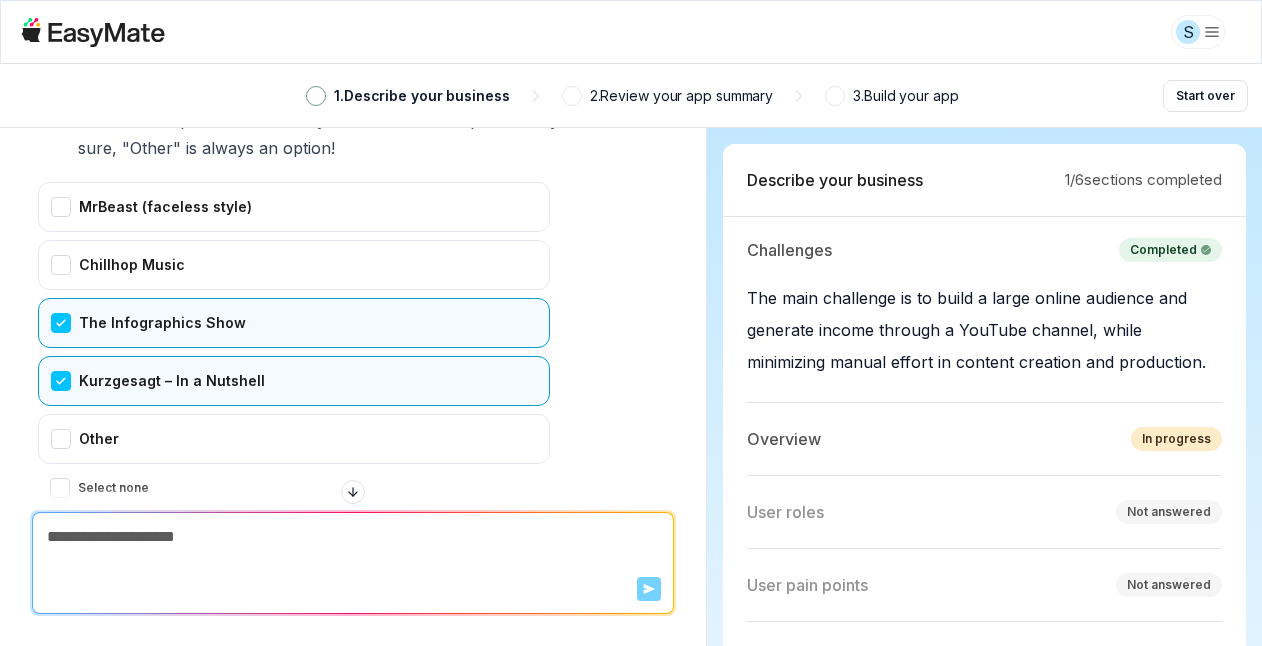 scroll, scrollTop: 1570, scrollLeft: 0, axis: vertical 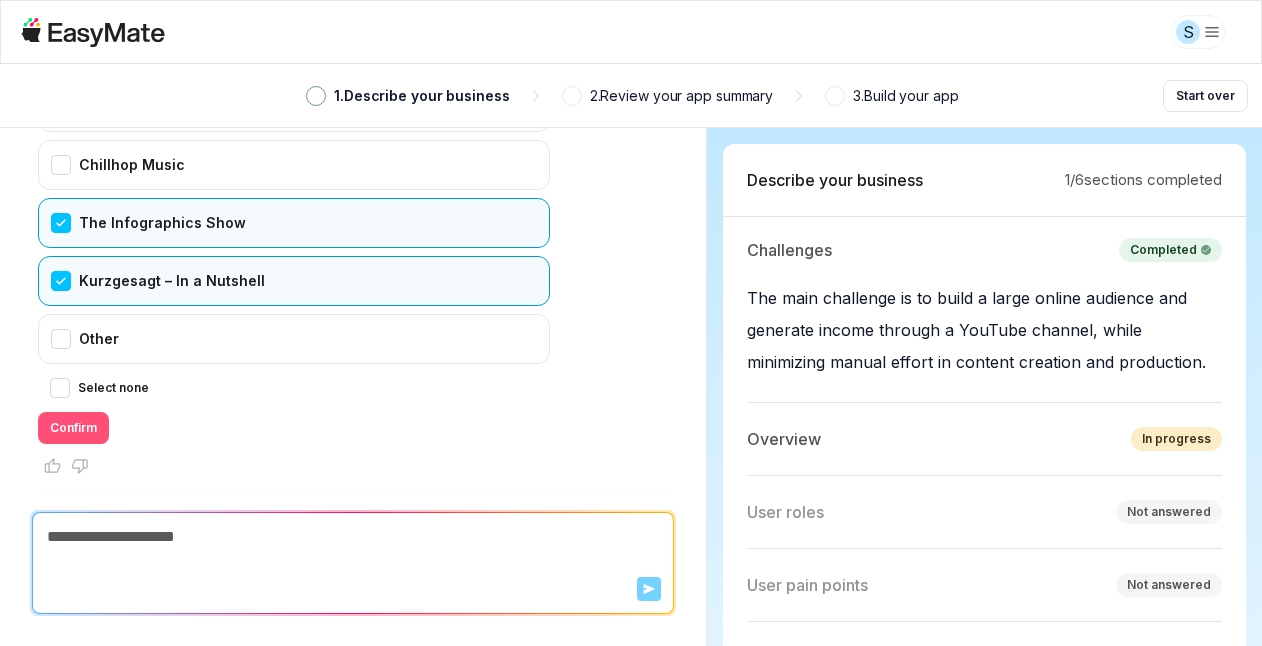 click on "Confirm" at bounding box center [73, 428] 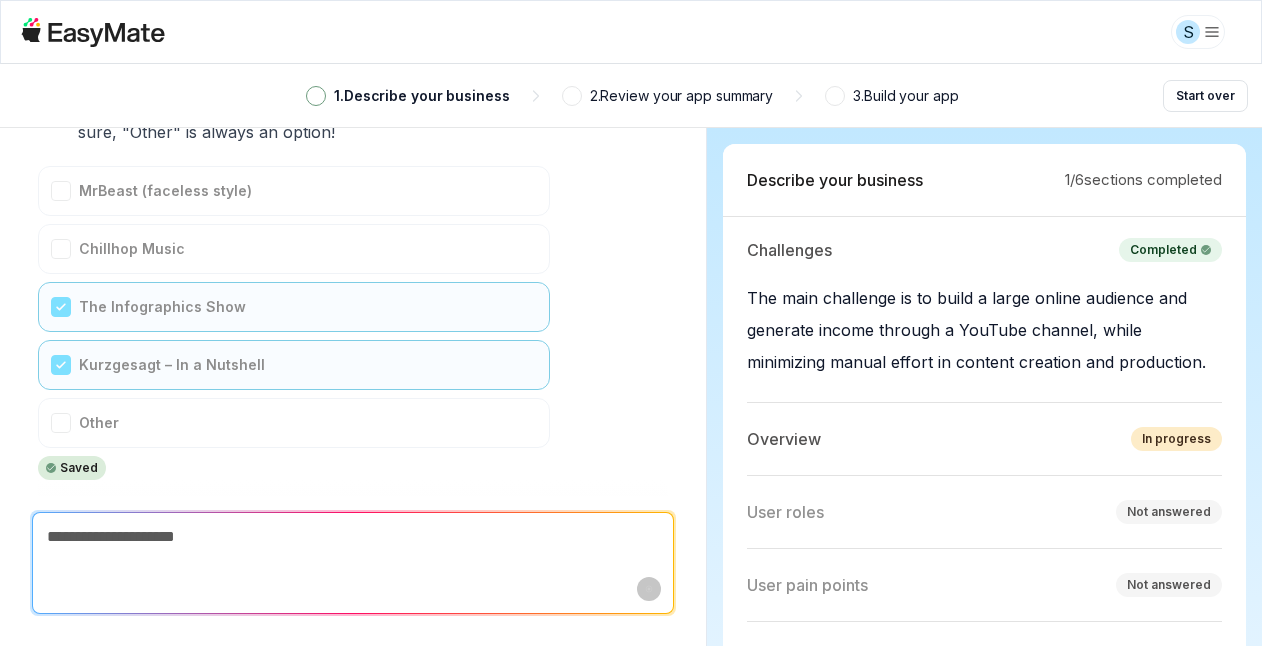 scroll, scrollTop: 1486, scrollLeft: 0, axis: vertical 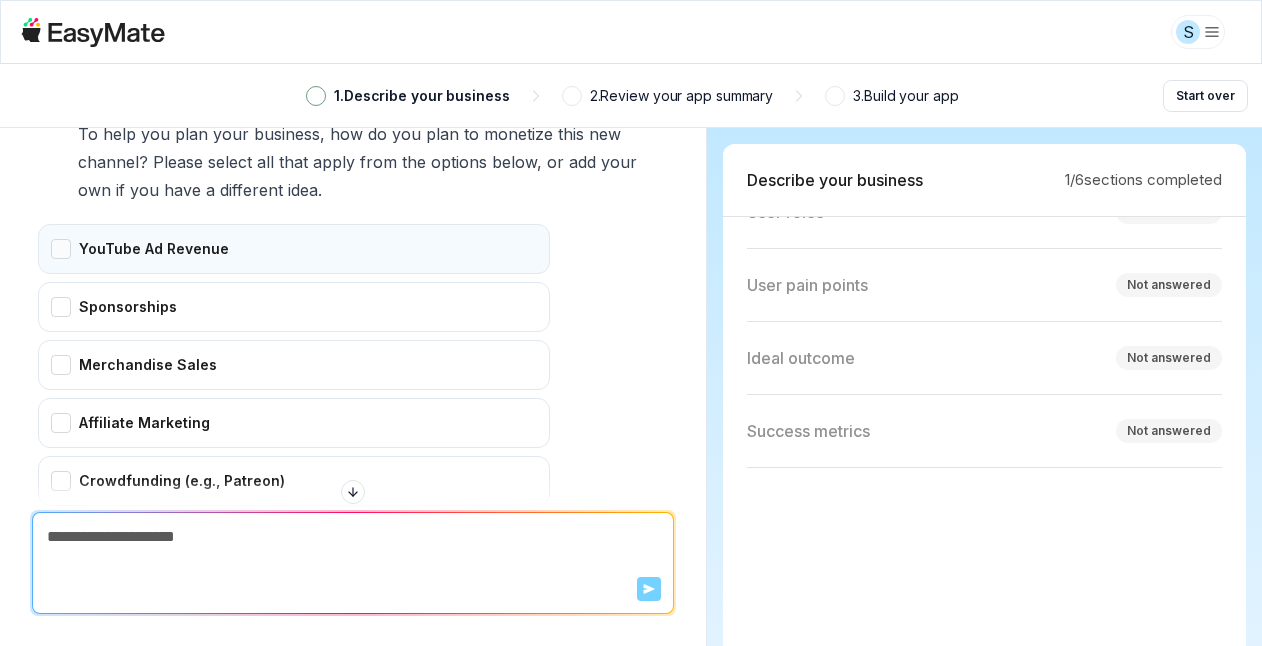 click on "YouTube Ad Revenue" at bounding box center [294, 249] 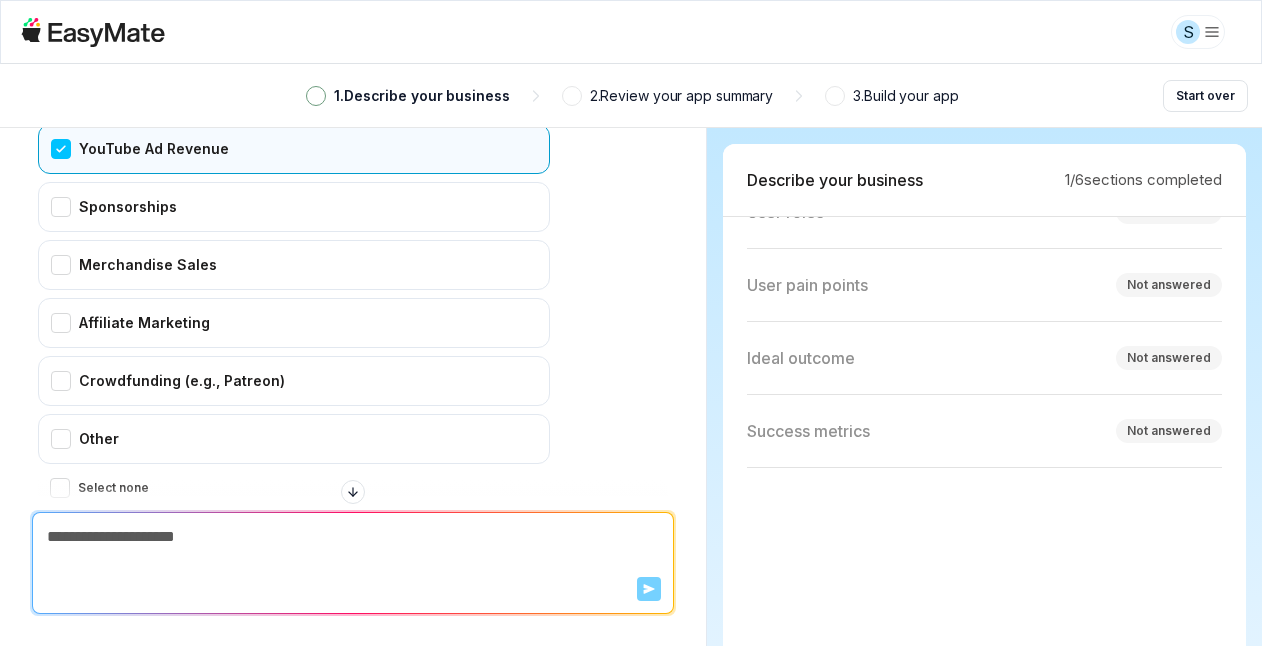scroll, scrollTop: 2202, scrollLeft: 0, axis: vertical 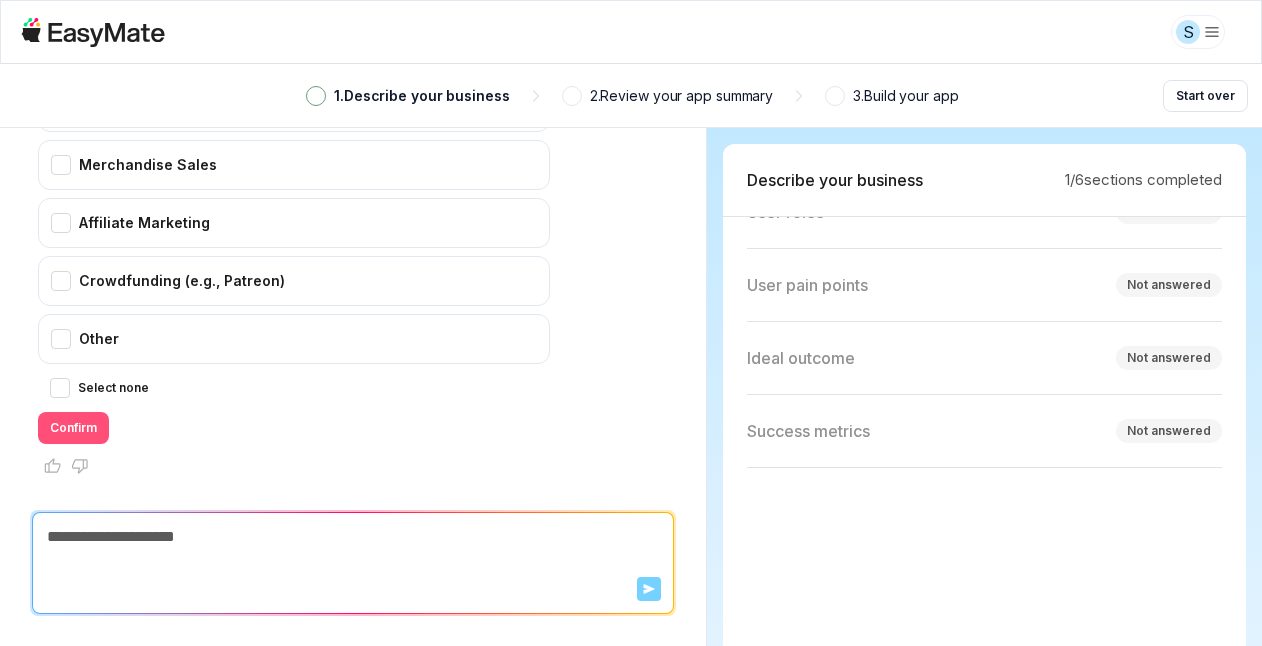 click on "Confirm" at bounding box center (73, 428) 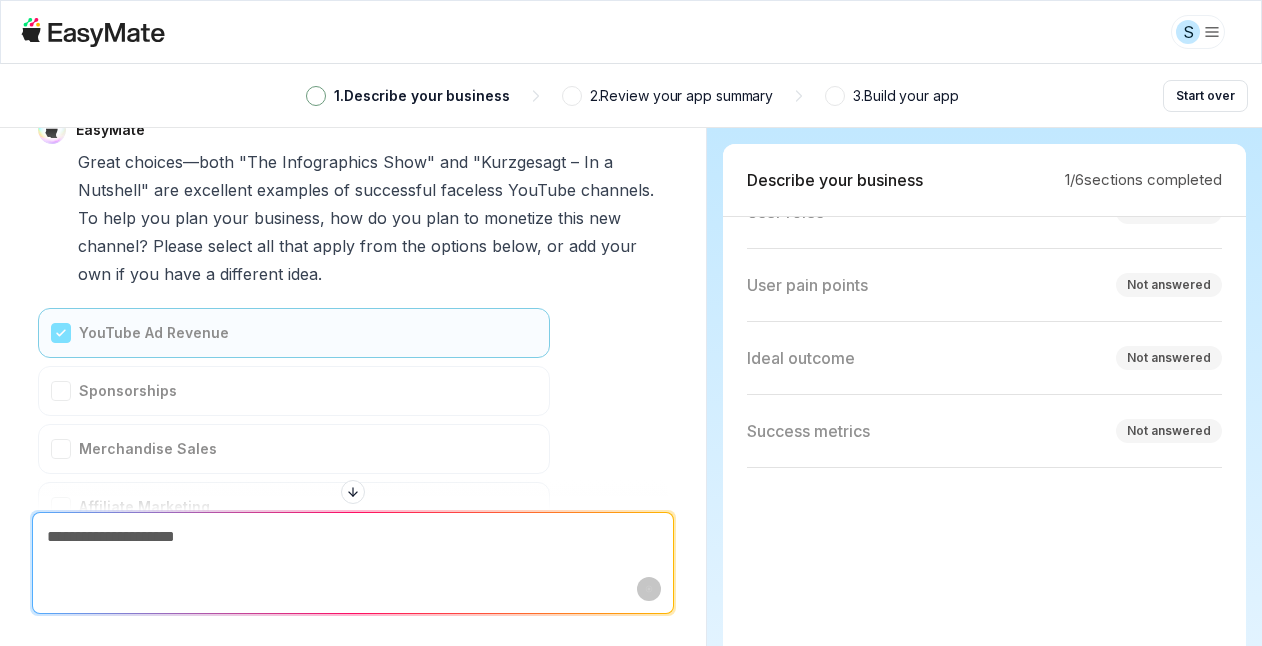 scroll, scrollTop: 1818, scrollLeft: 0, axis: vertical 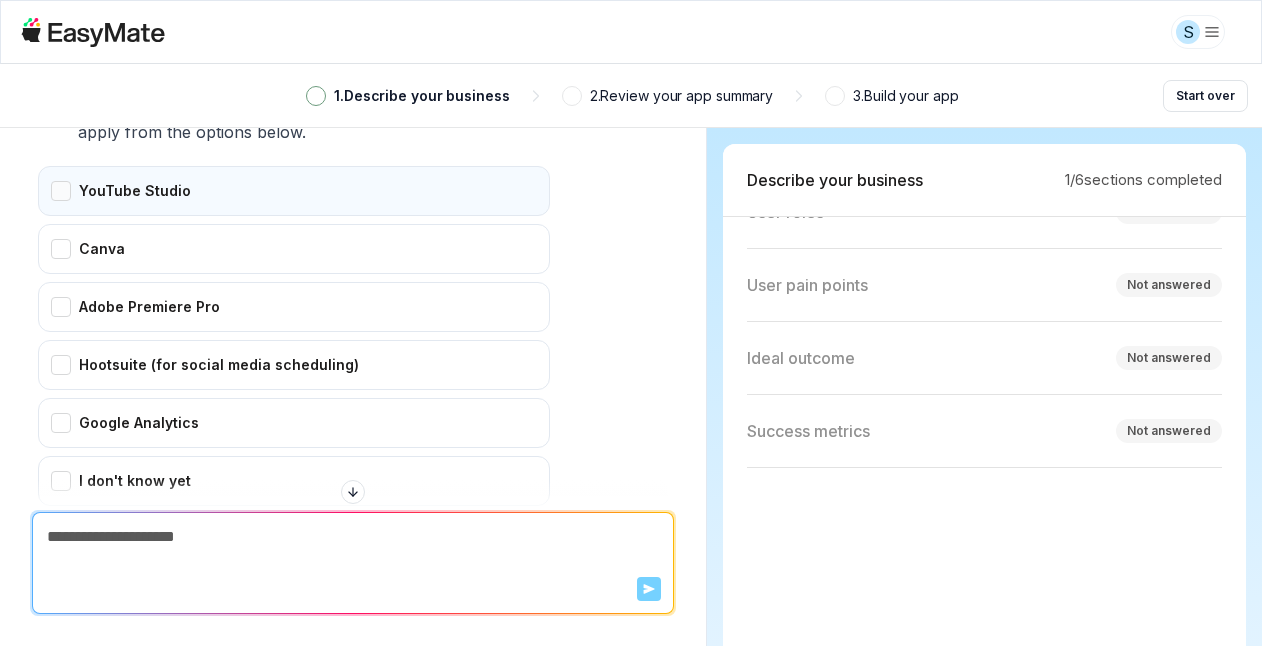 click on "YouTube Studio" at bounding box center [294, 191] 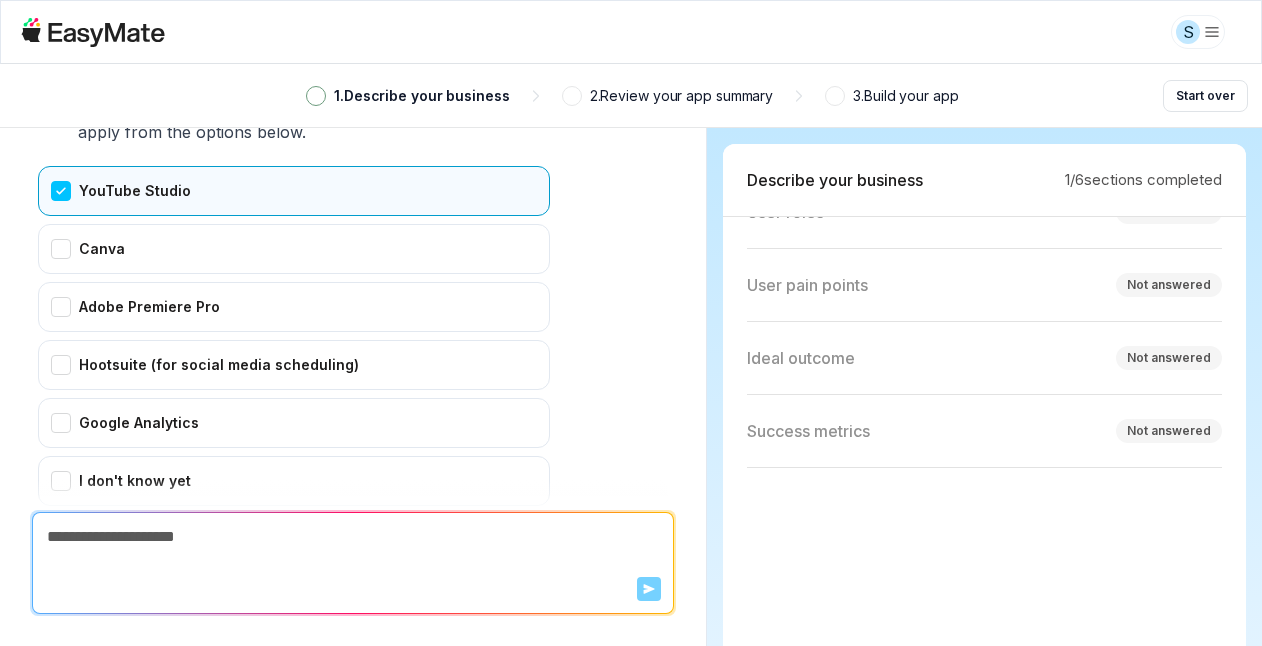 scroll, scrollTop: 2920, scrollLeft: 0, axis: vertical 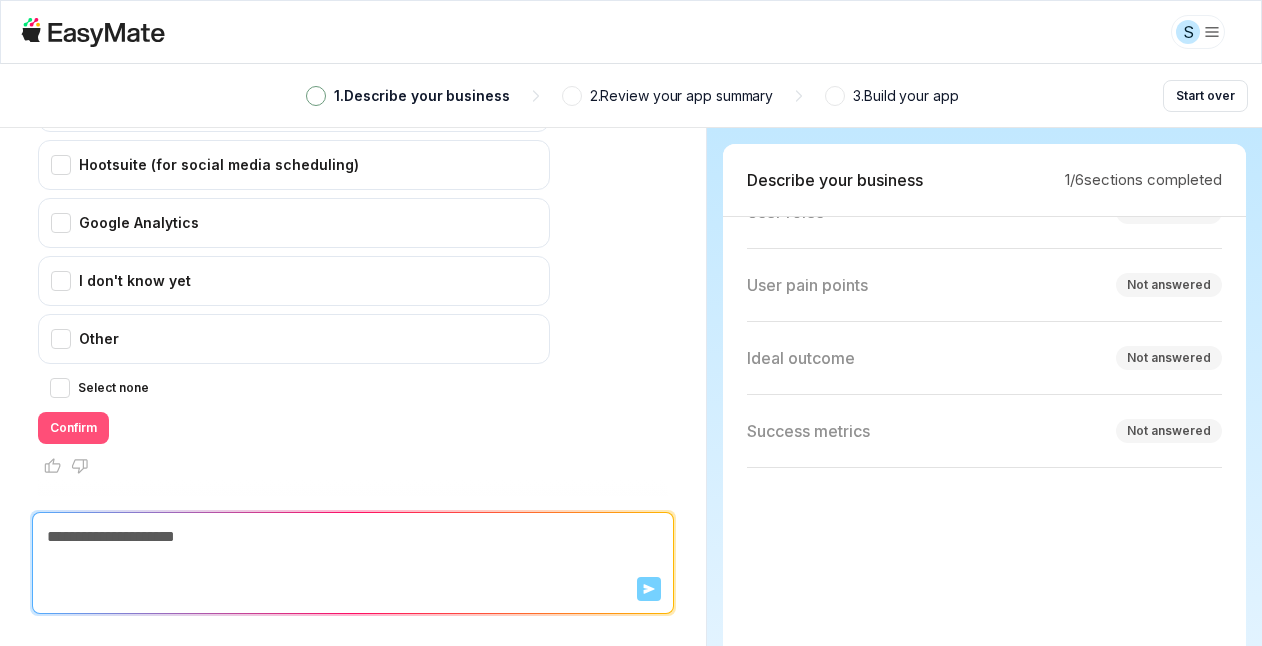 click on "Confirm" at bounding box center [73, 428] 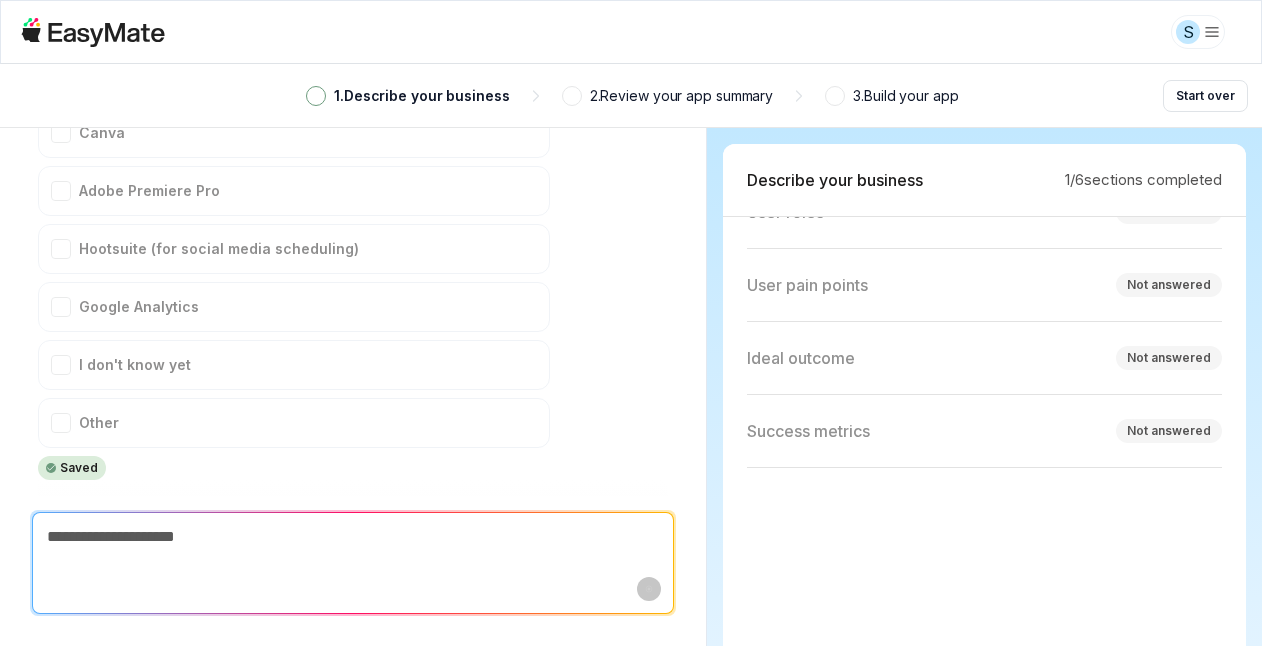 scroll, scrollTop: 2836, scrollLeft: 0, axis: vertical 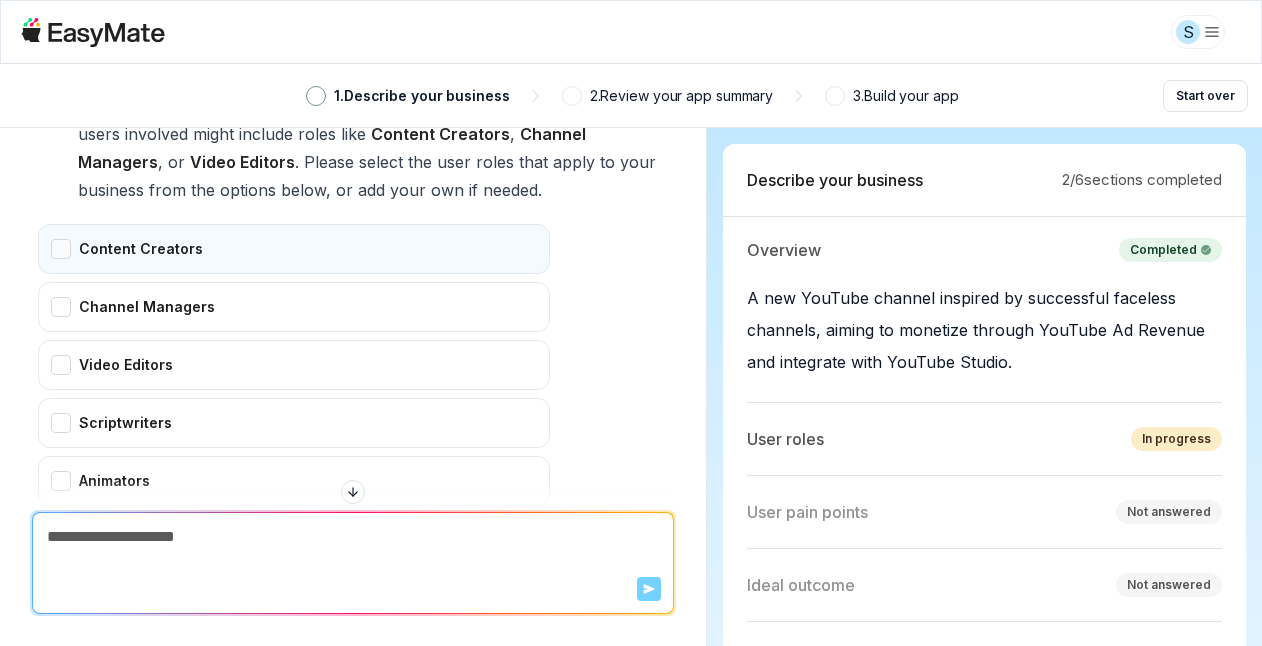 click on "Content Creators" at bounding box center [294, 249] 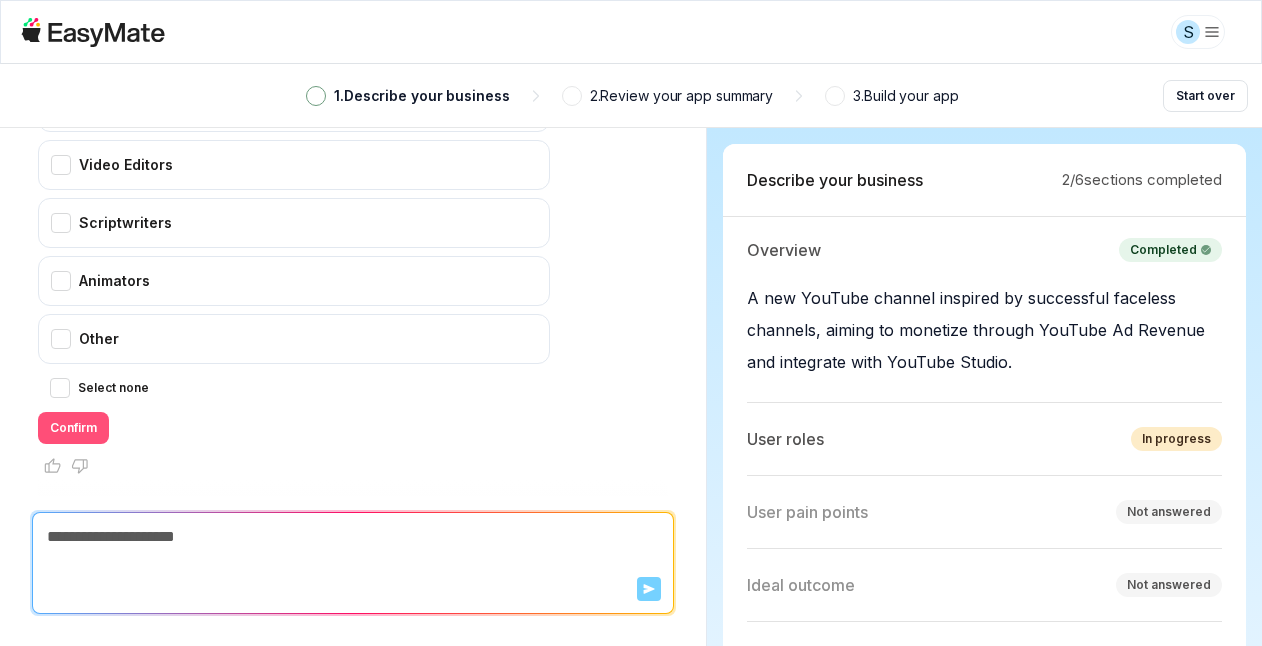 click on "Confirm" at bounding box center [73, 428] 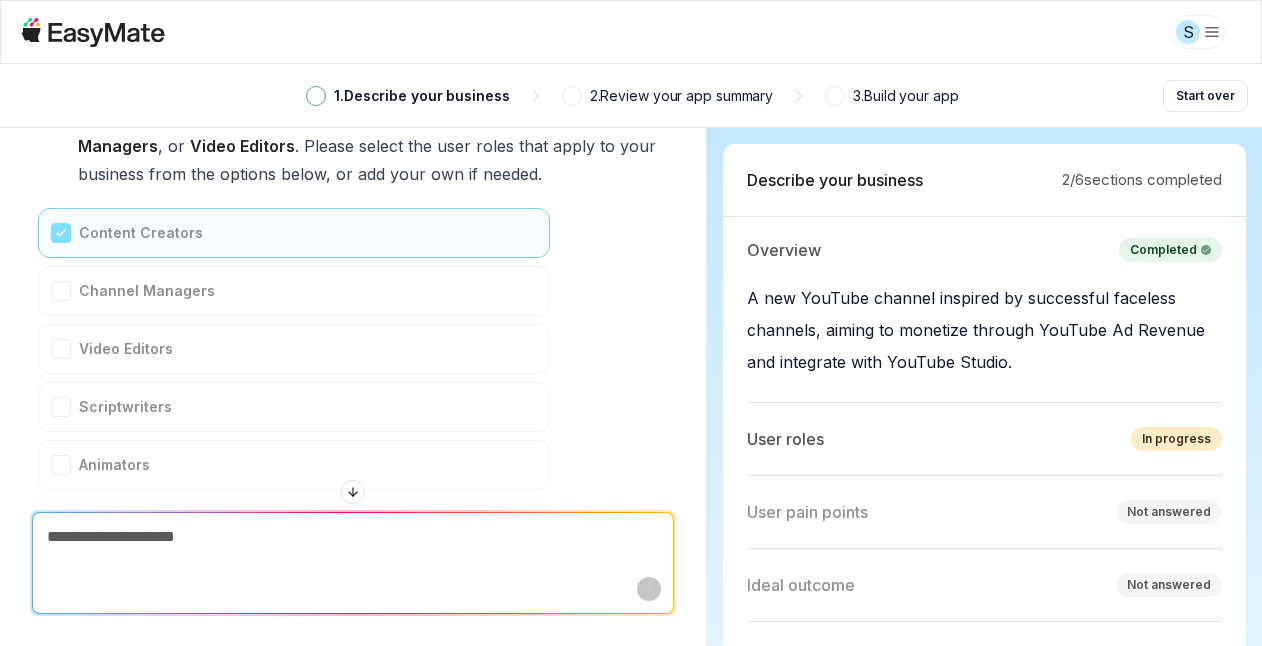 scroll, scrollTop: 3272, scrollLeft: 0, axis: vertical 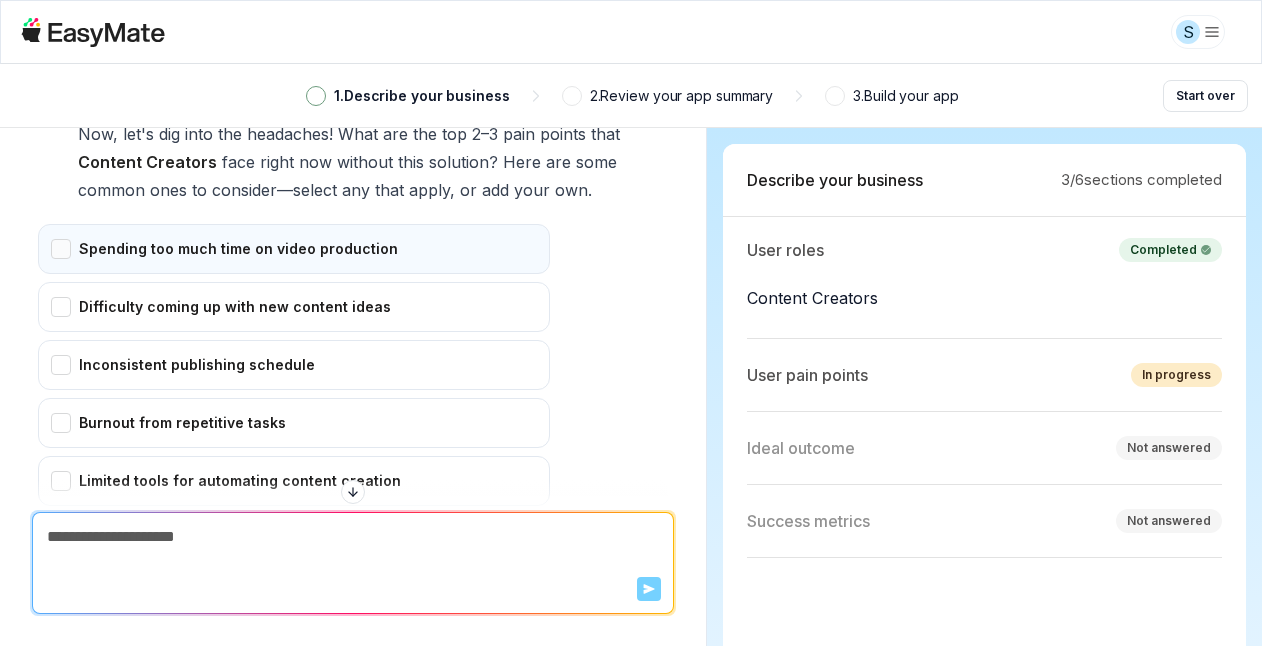 click on "Spending too much time on video production" at bounding box center [294, 249] 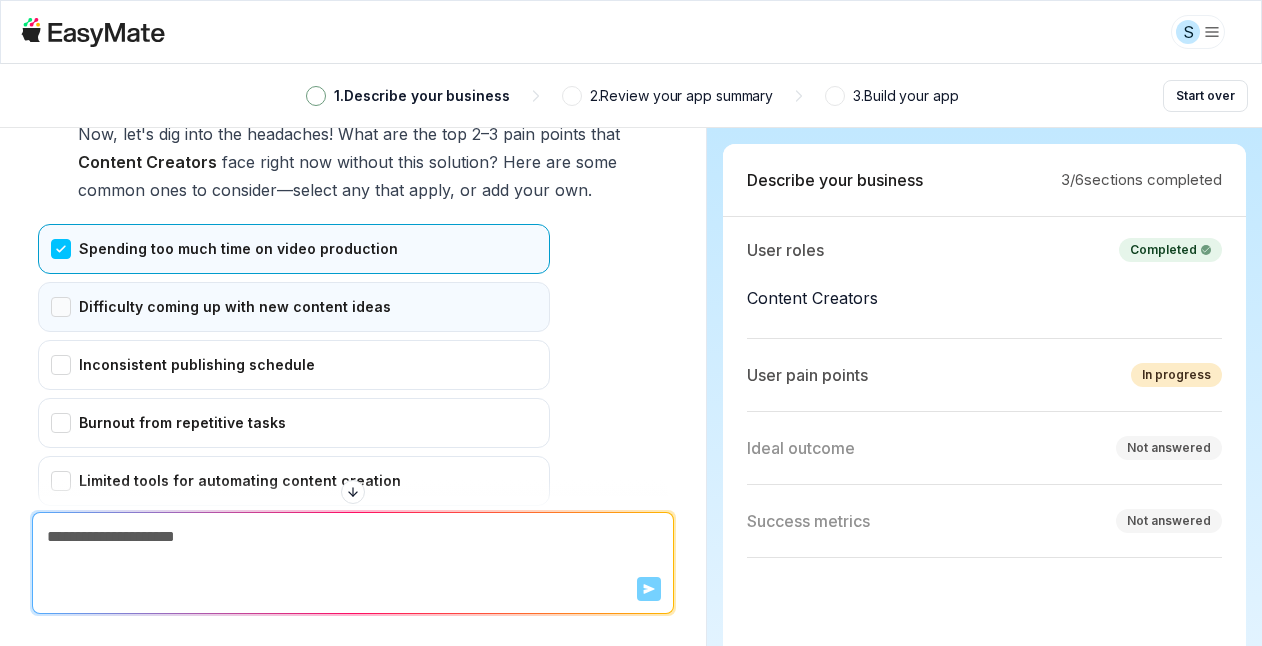 click on "Difficulty coming up with new content ideas" at bounding box center (294, 307) 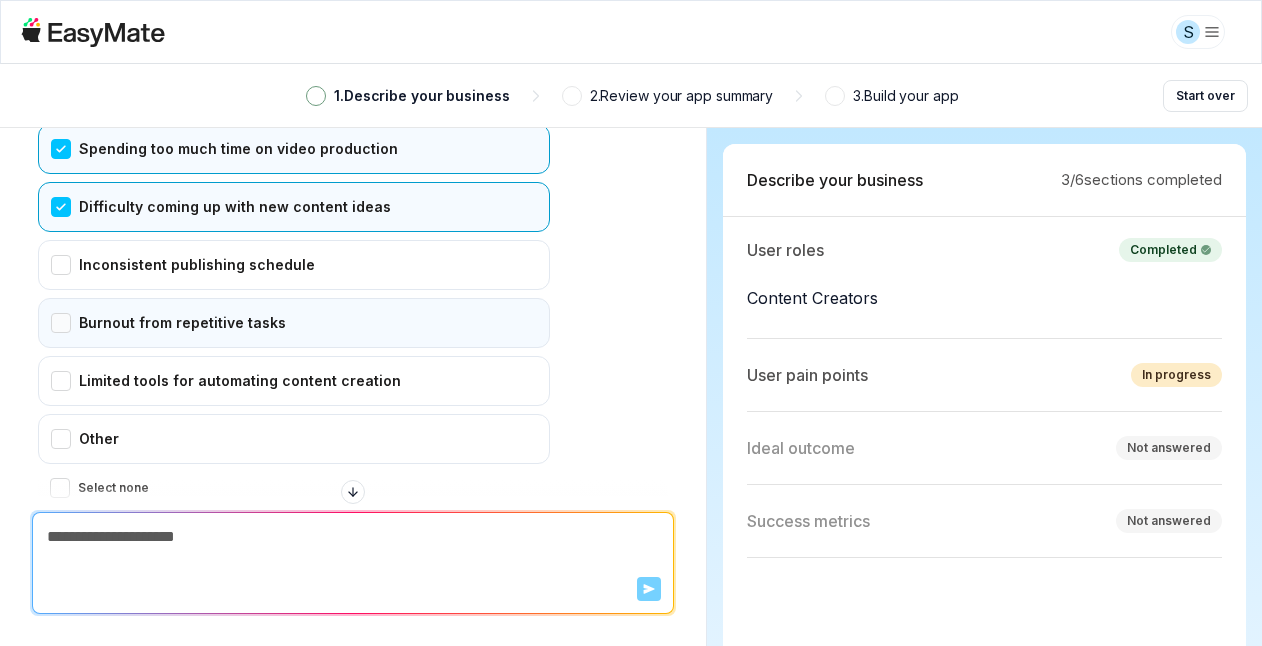 scroll, scrollTop: 4308, scrollLeft: 0, axis: vertical 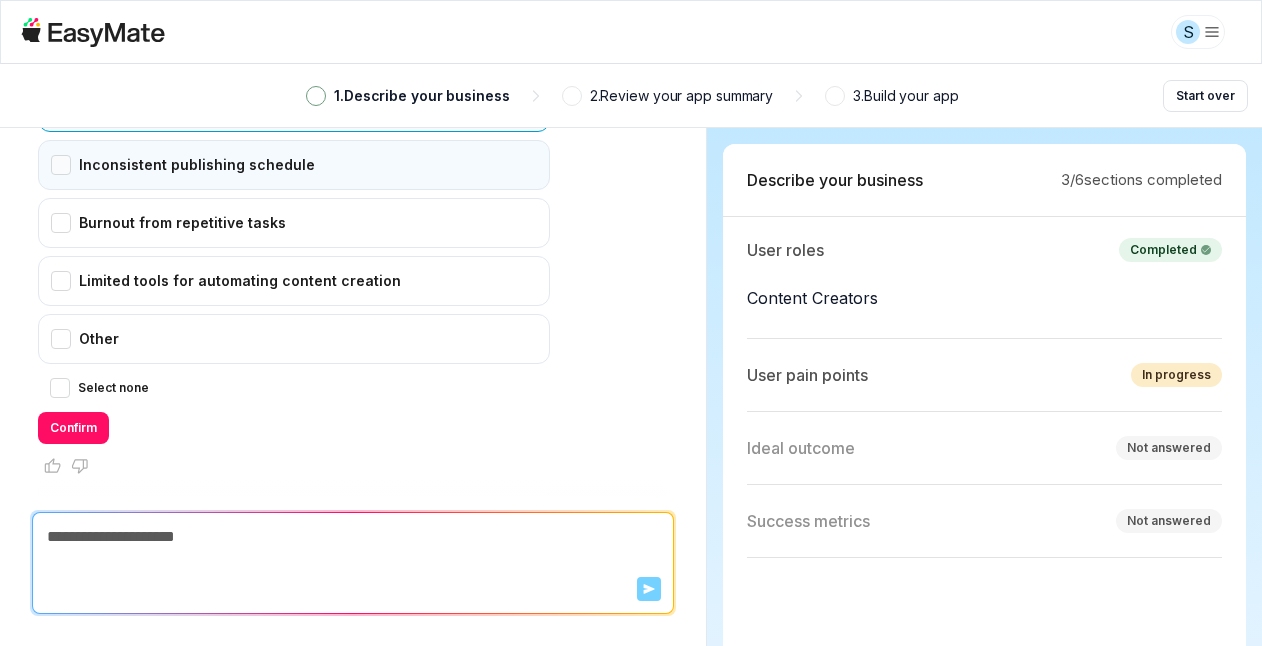 click on "Inconsistent publishing schedule" at bounding box center [294, 165] 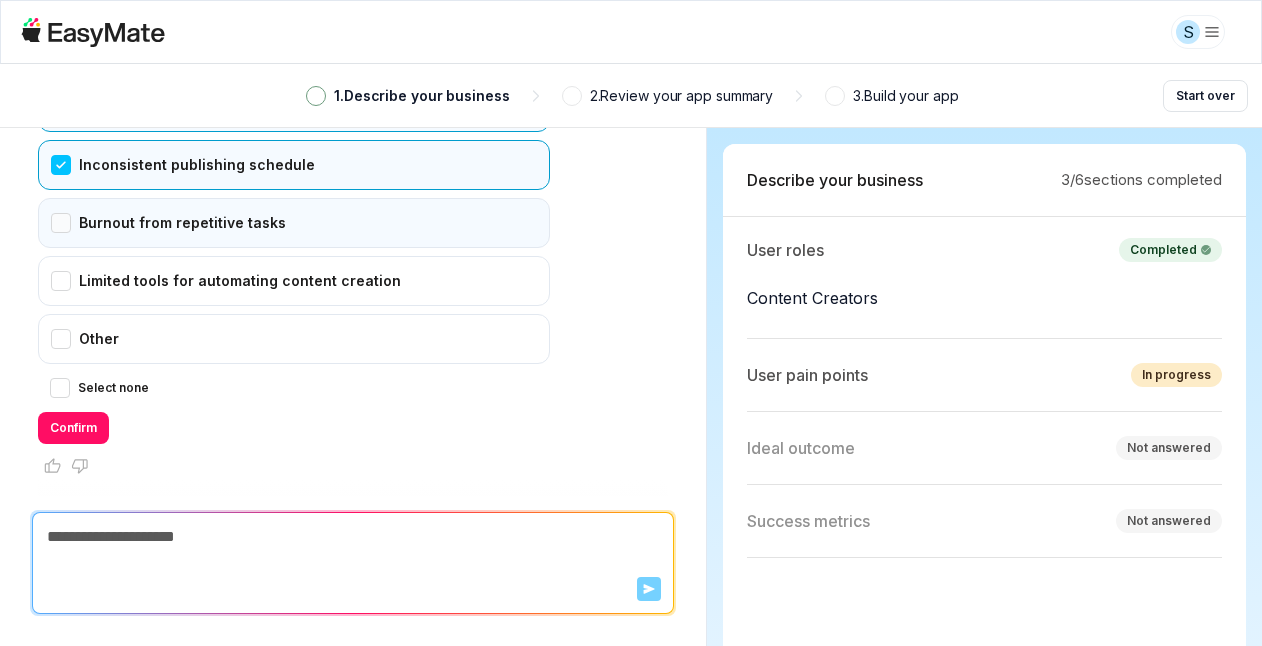 click on "Burnout from repetitive tasks" at bounding box center [294, 223] 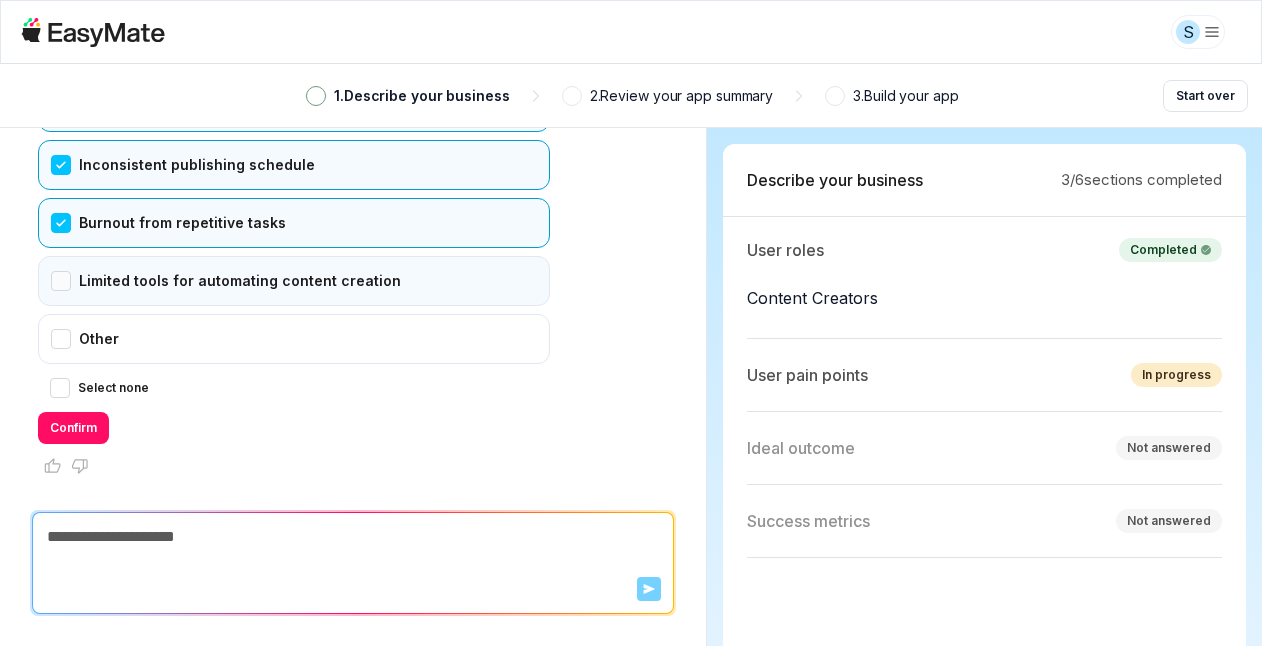 click on "Limited tools for automating content creation" at bounding box center (294, 281) 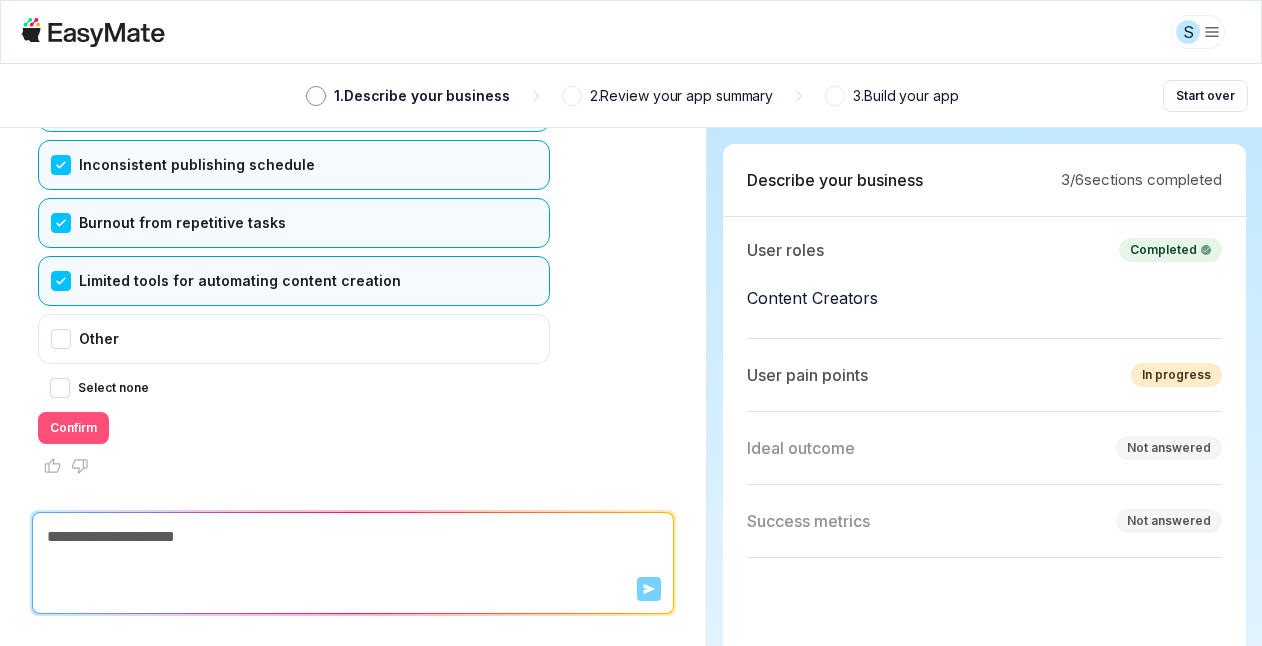 click on "Select none Confirm" at bounding box center [294, 410] 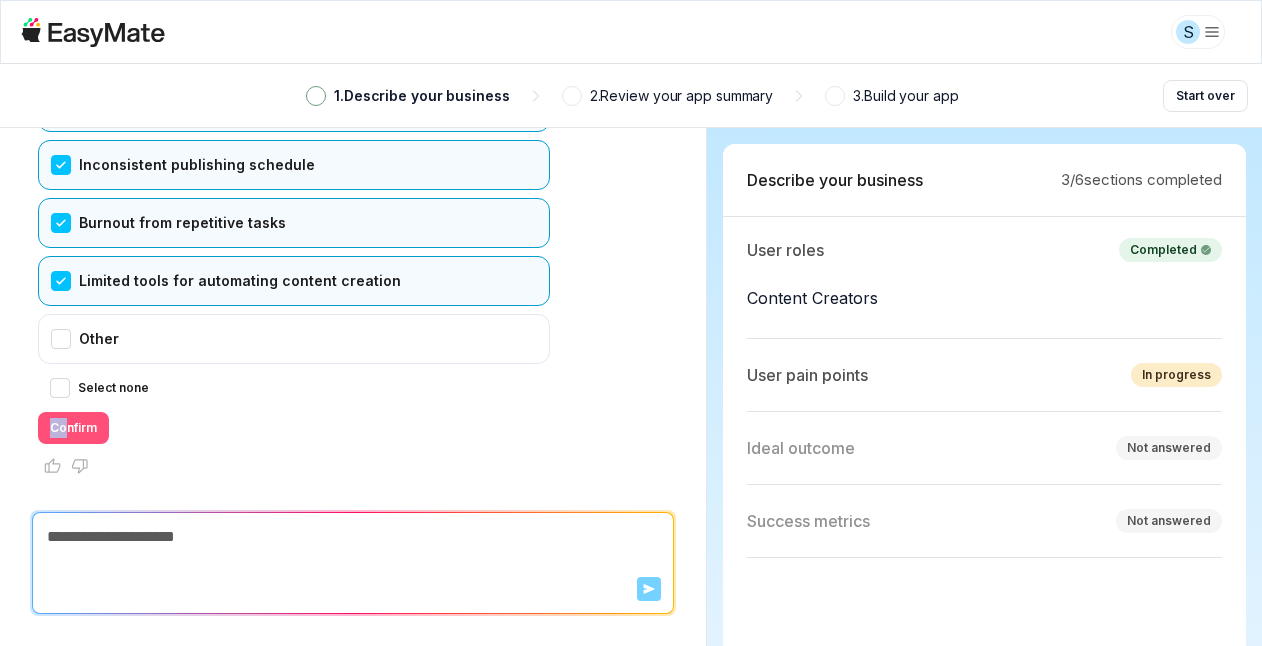 click on "Confirm" at bounding box center [73, 428] 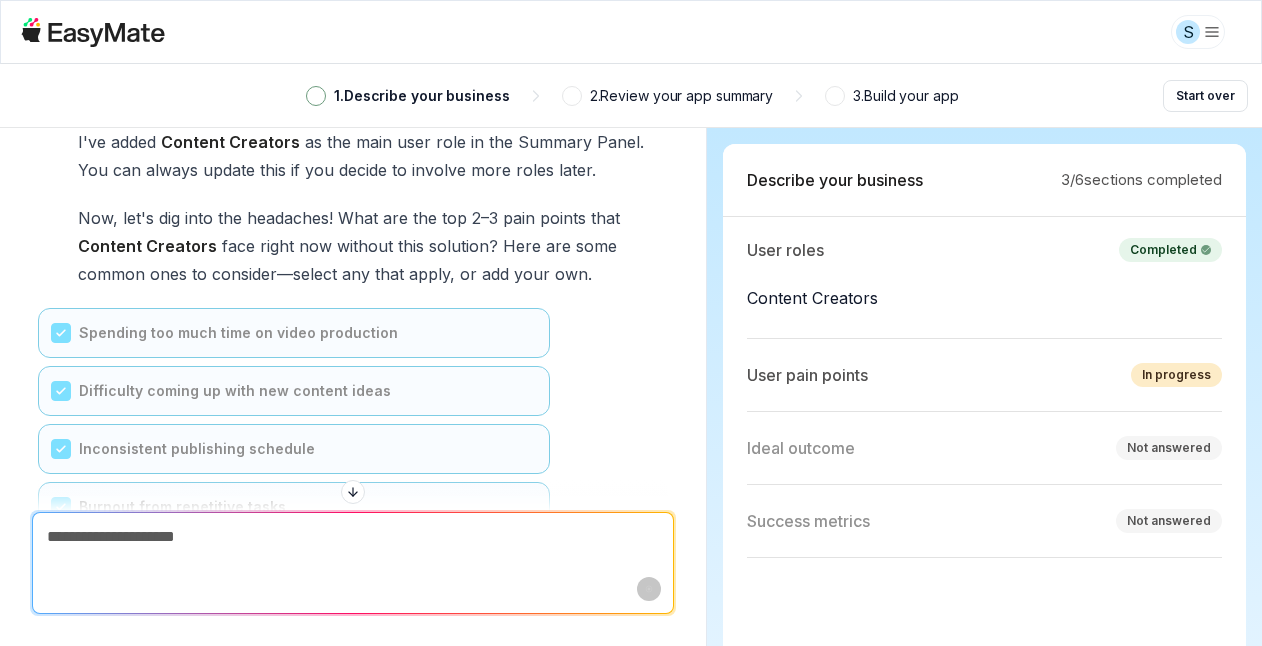 scroll, scrollTop: 3924, scrollLeft: 0, axis: vertical 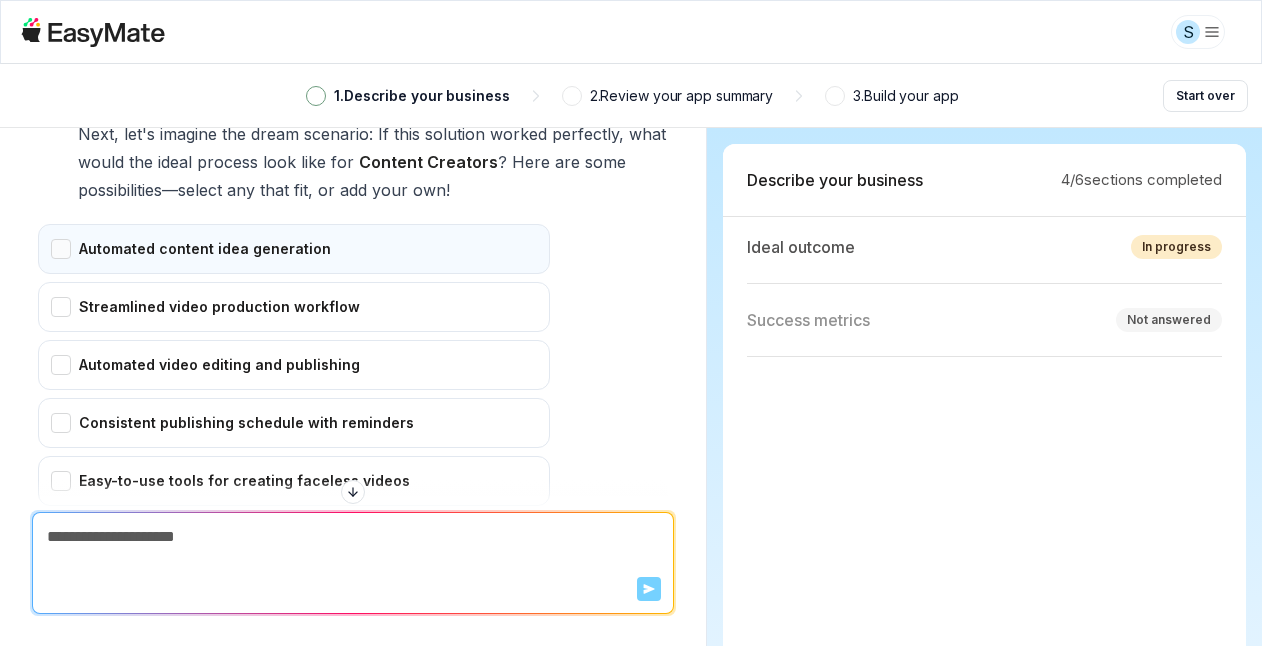 click on "Automated content idea generation" at bounding box center [294, 249] 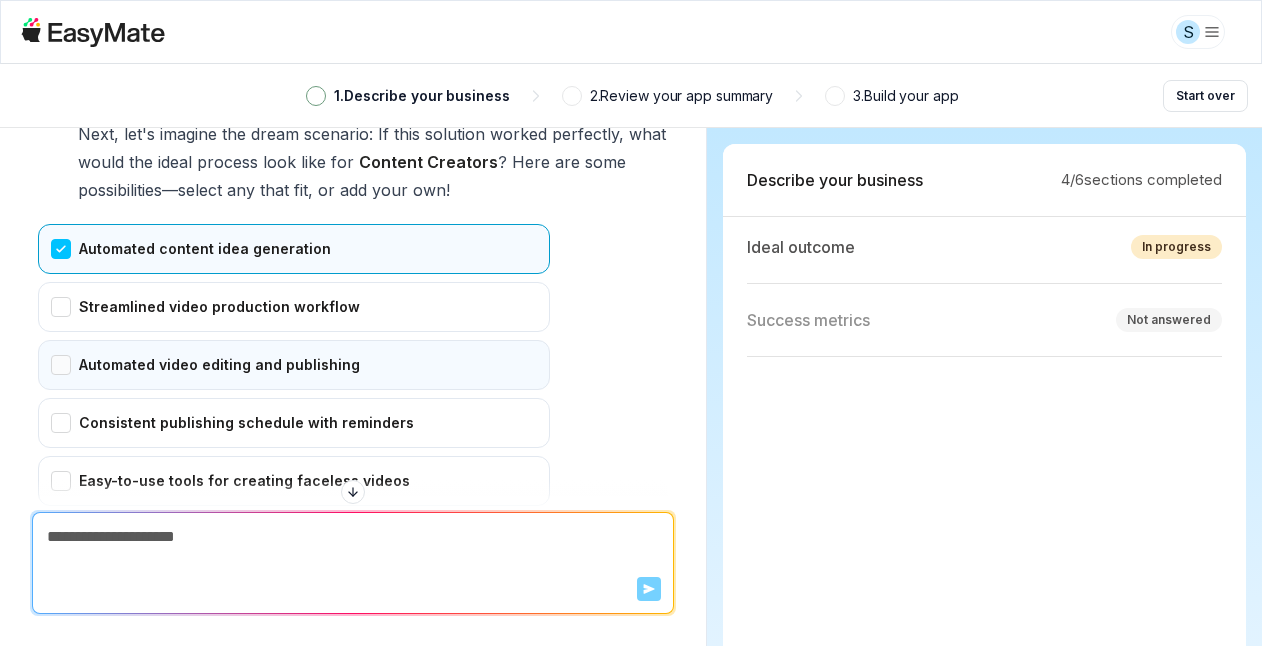 click on "Automated video editing and publishing" at bounding box center (294, 365) 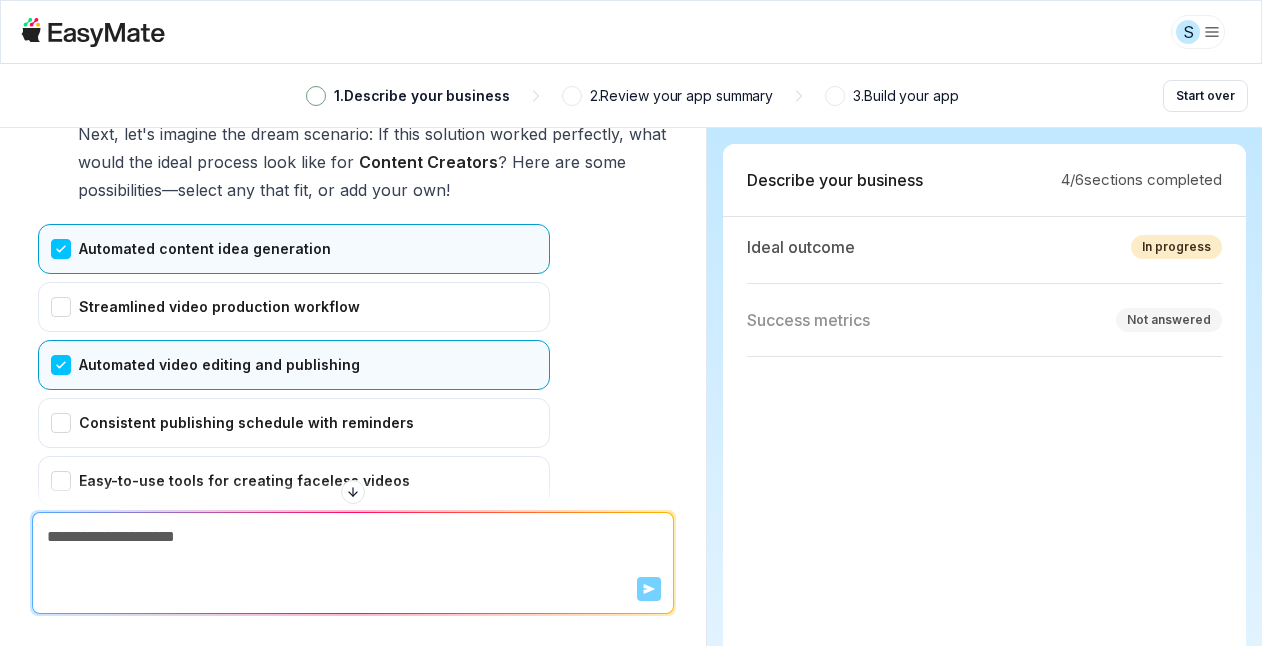 scroll, scrollTop: 4860, scrollLeft: 0, axis: vertical 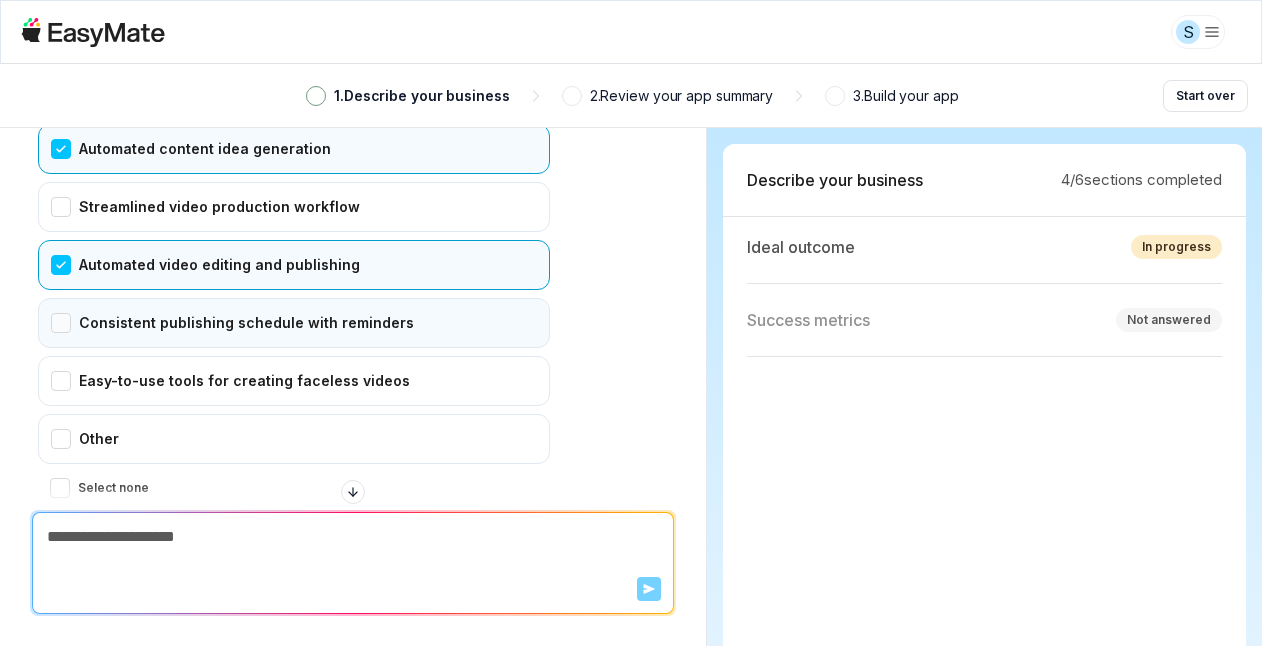 click on "Consistent publishing schedule with reminders" at bounding box center [294, 323] 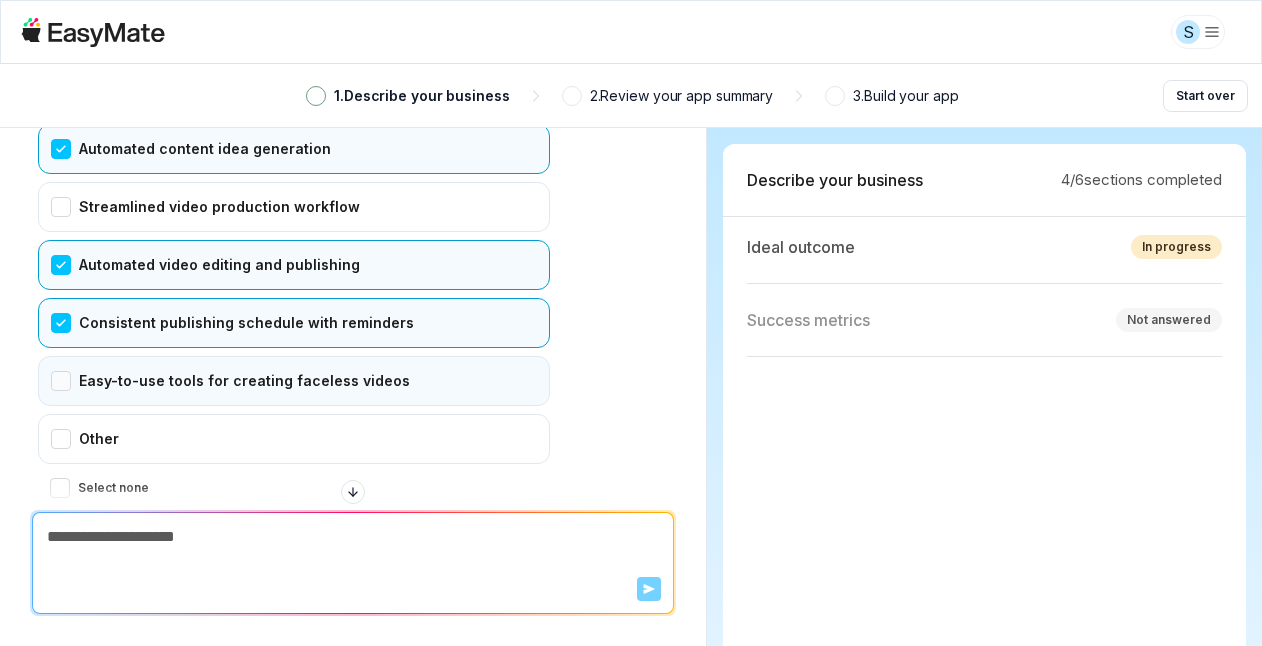 click on "Easy-to-use tools for creating faceless videos" at bounding box center [294, 381] 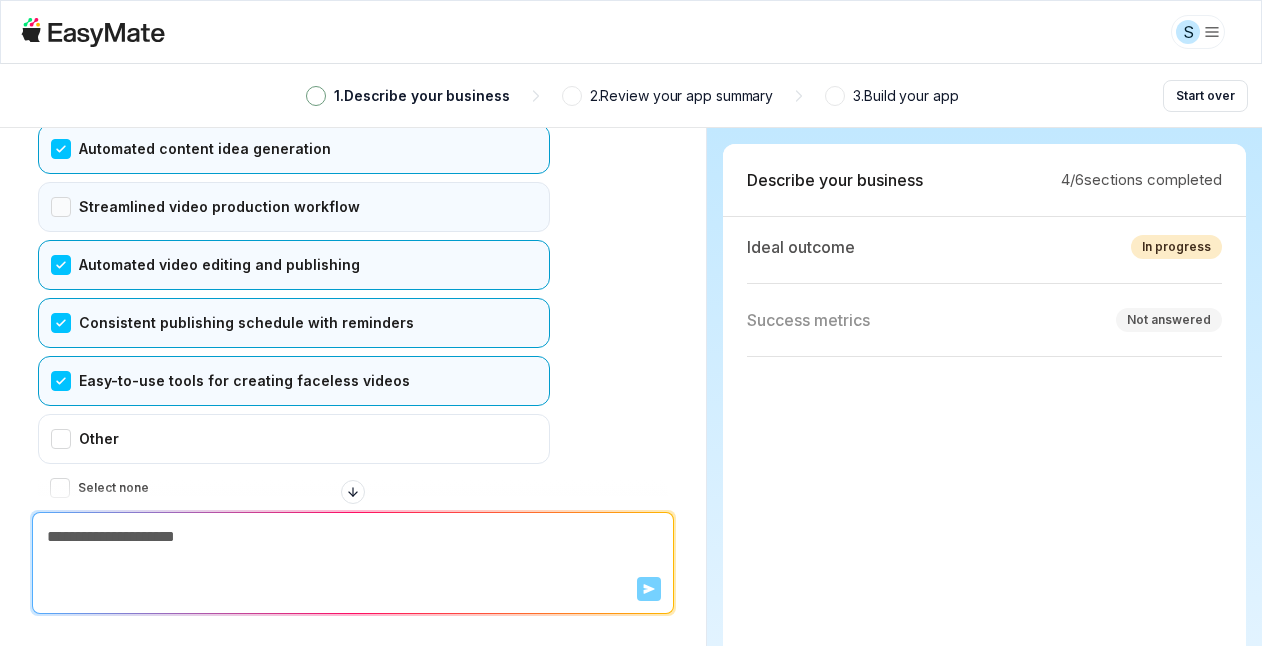 click on "Streamlined video production workflow" at bounding box center [294, 207] 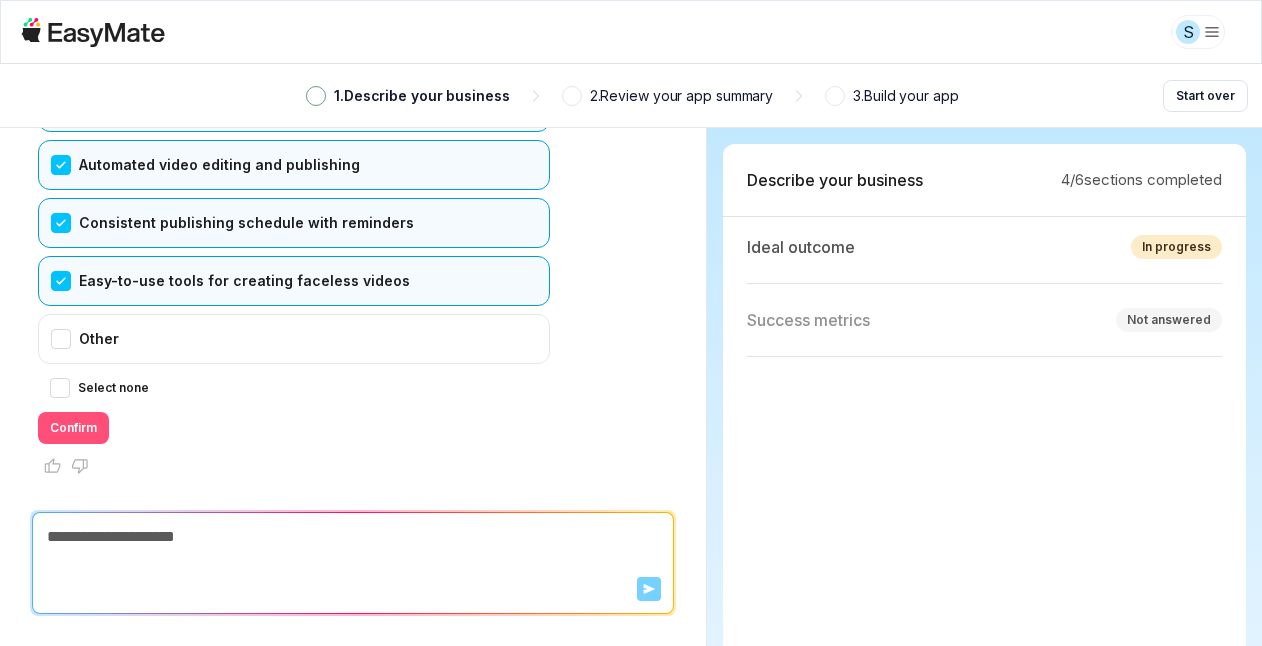 click on "Confirm" at bounding box center (73, 428) 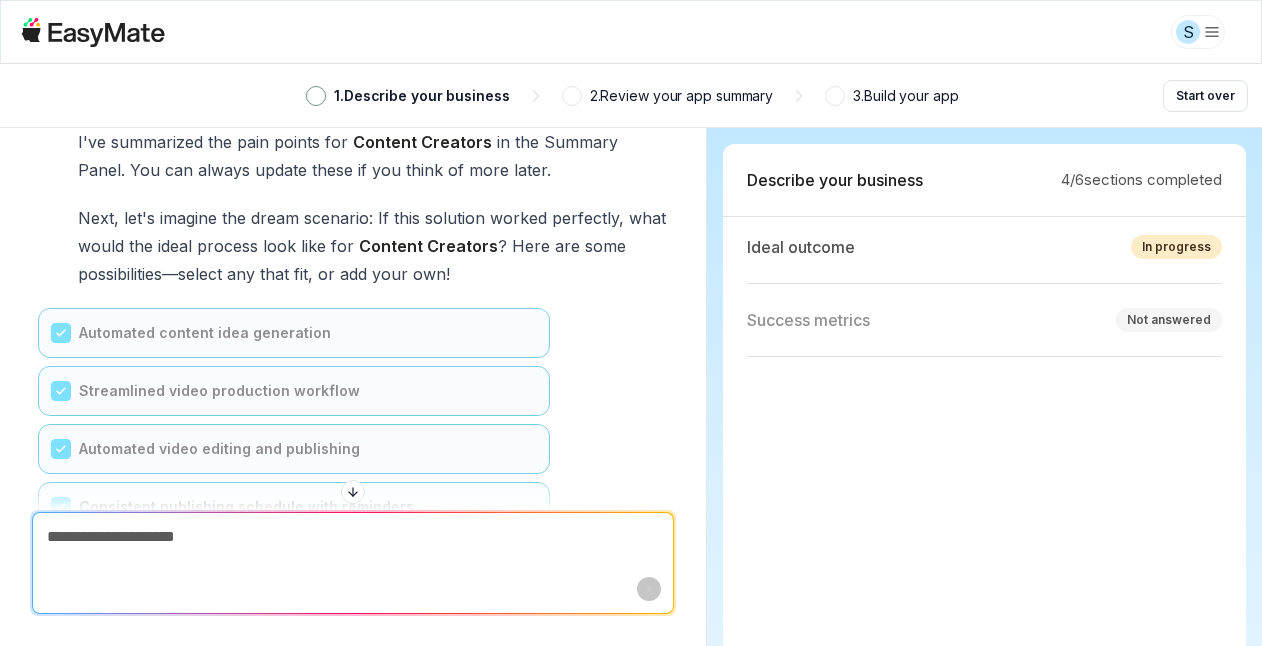 scroll, scrollTop: 4576, scrollLeft: 0, axis: vertical 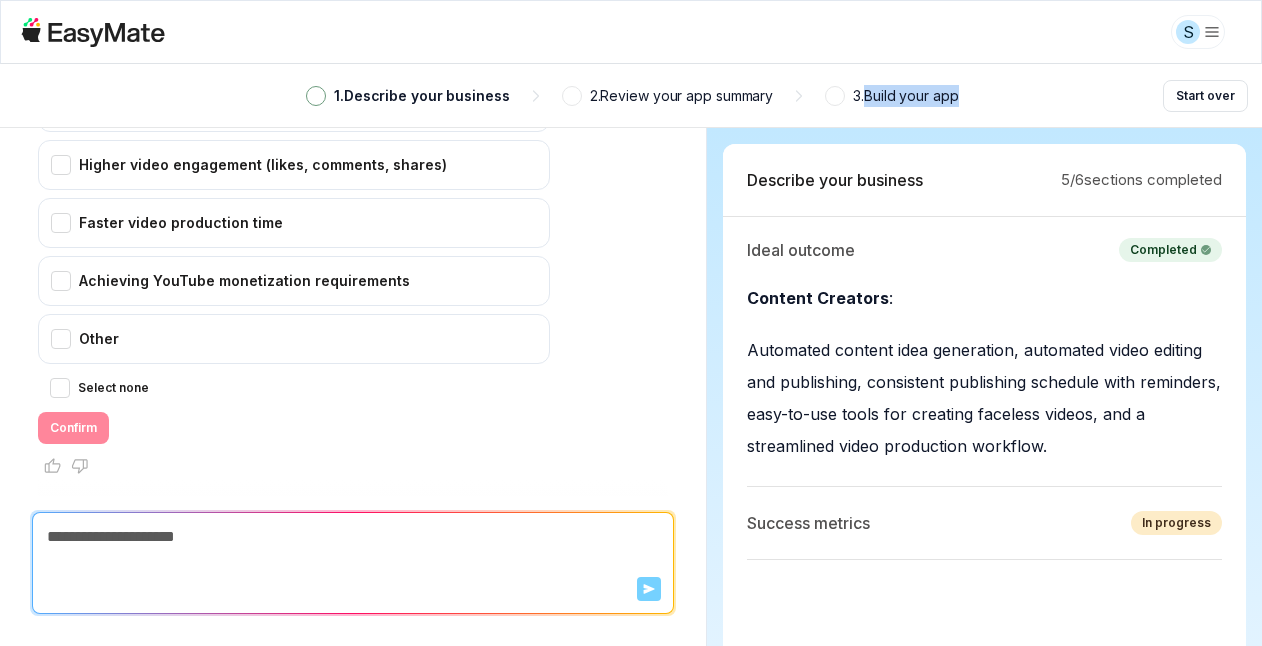 drag, startPoint x: 869, startPoint y: 92, endPoint x: 975, endPoint y: 92, distance: 106 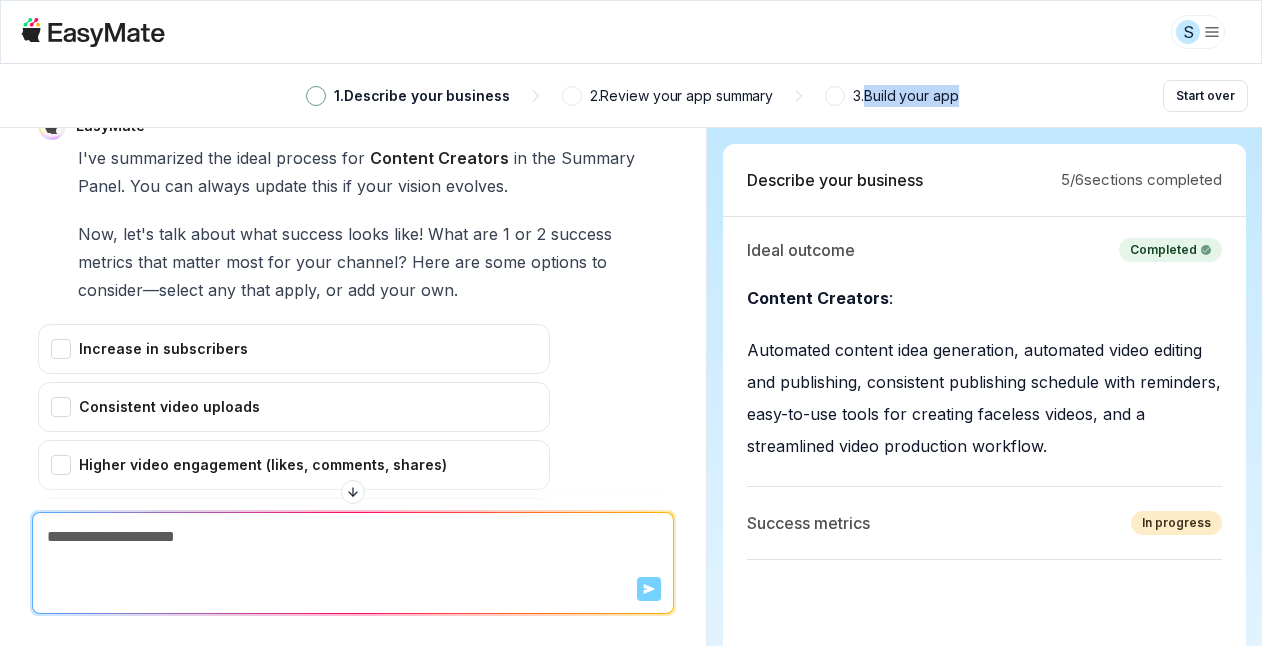 scroll, scrollTop: 5412, scrollLeft: 0, axis: vertical 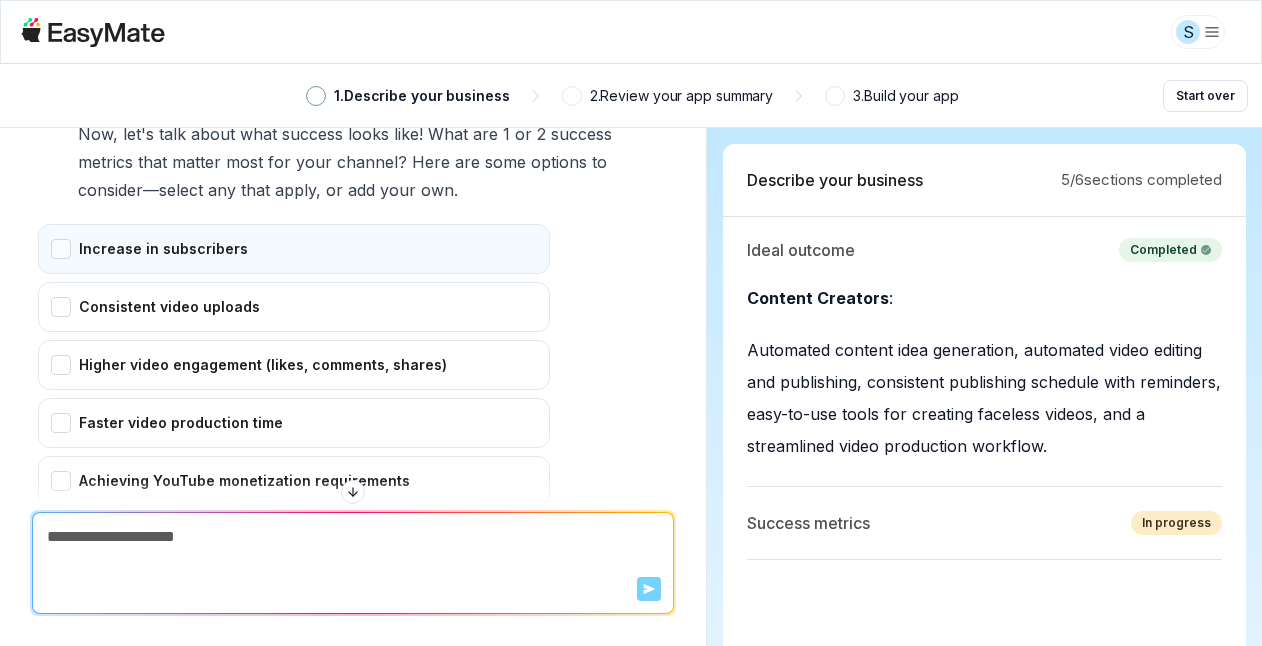 click on "Increase in subscribers" at bounding box center [294, 249] 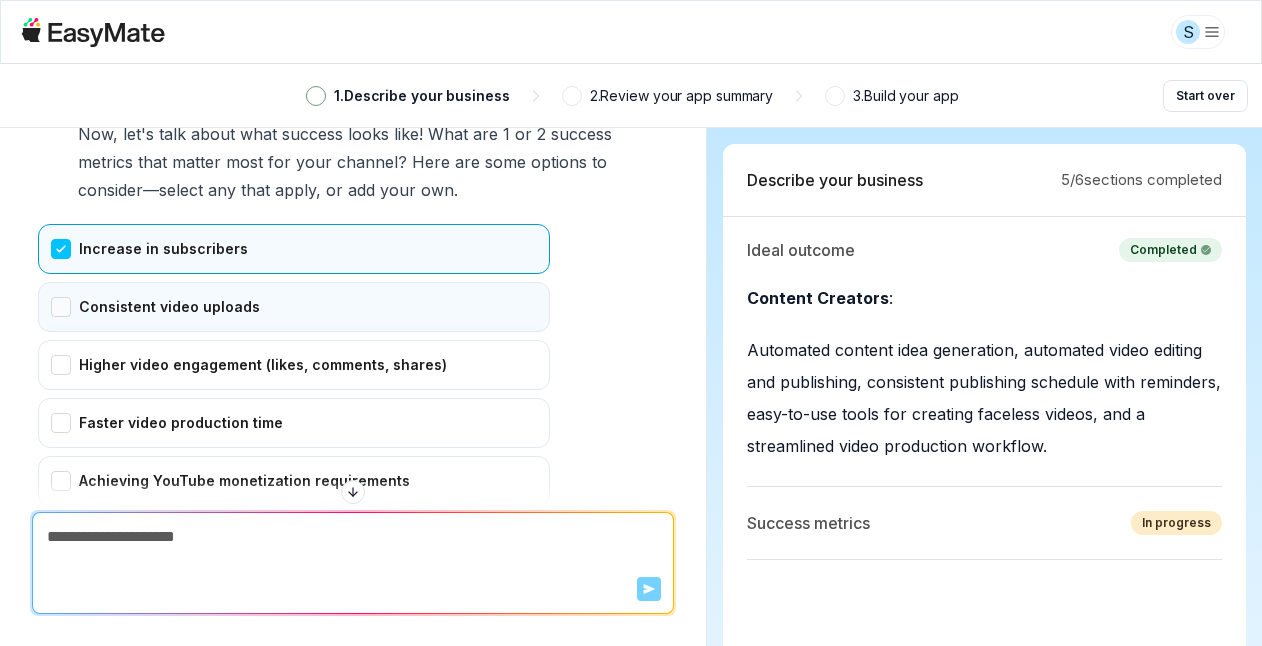 click on "Consistent video uploads" at bounding box center [294, 307] 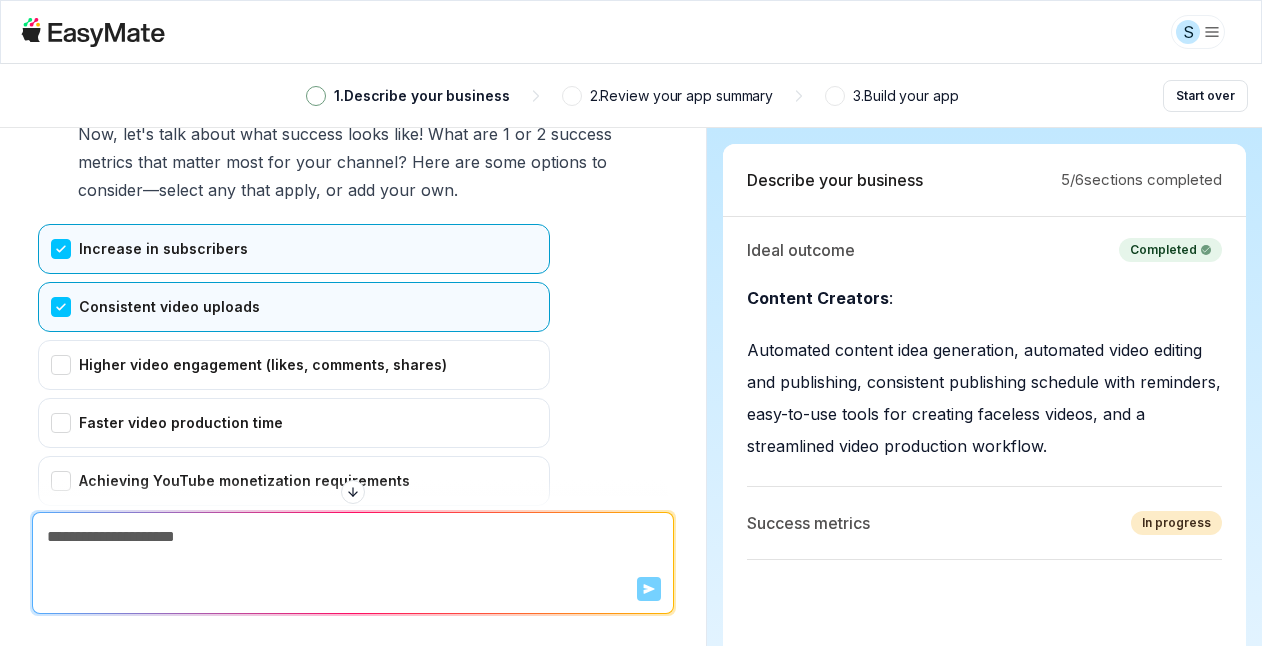 click on "Consistent video uploads" at bounding box center (294, 307) 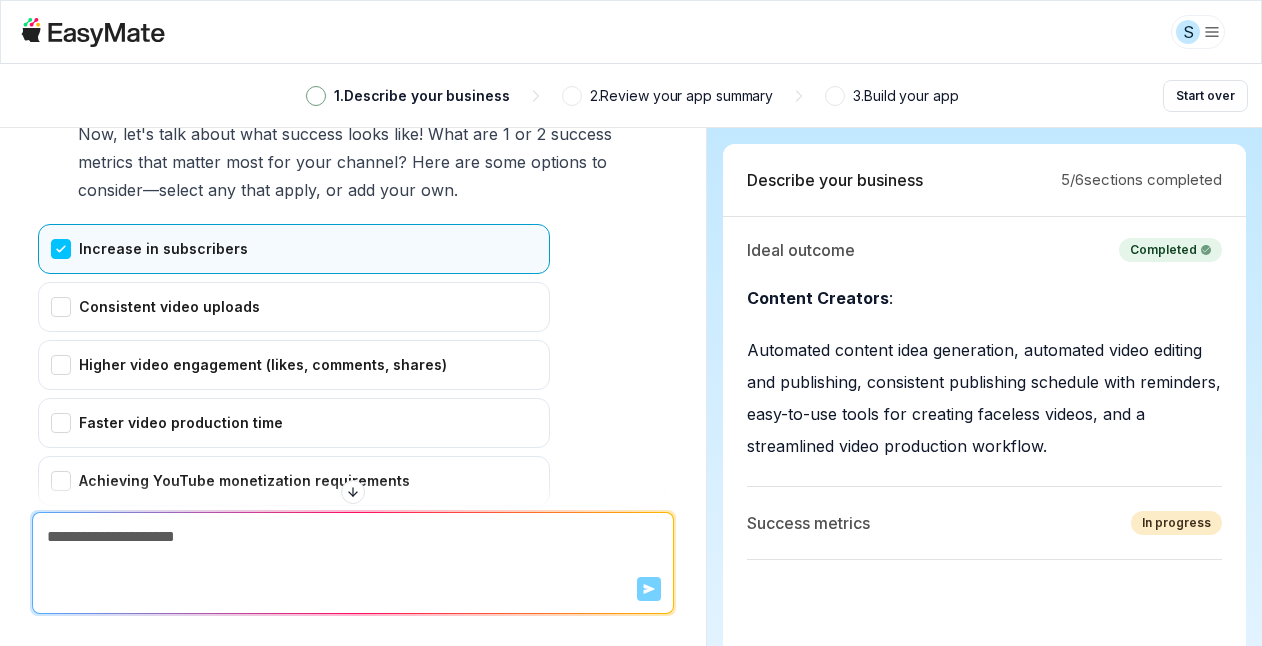 click on "Increase in subscribers" at bounding box center (294, 249) 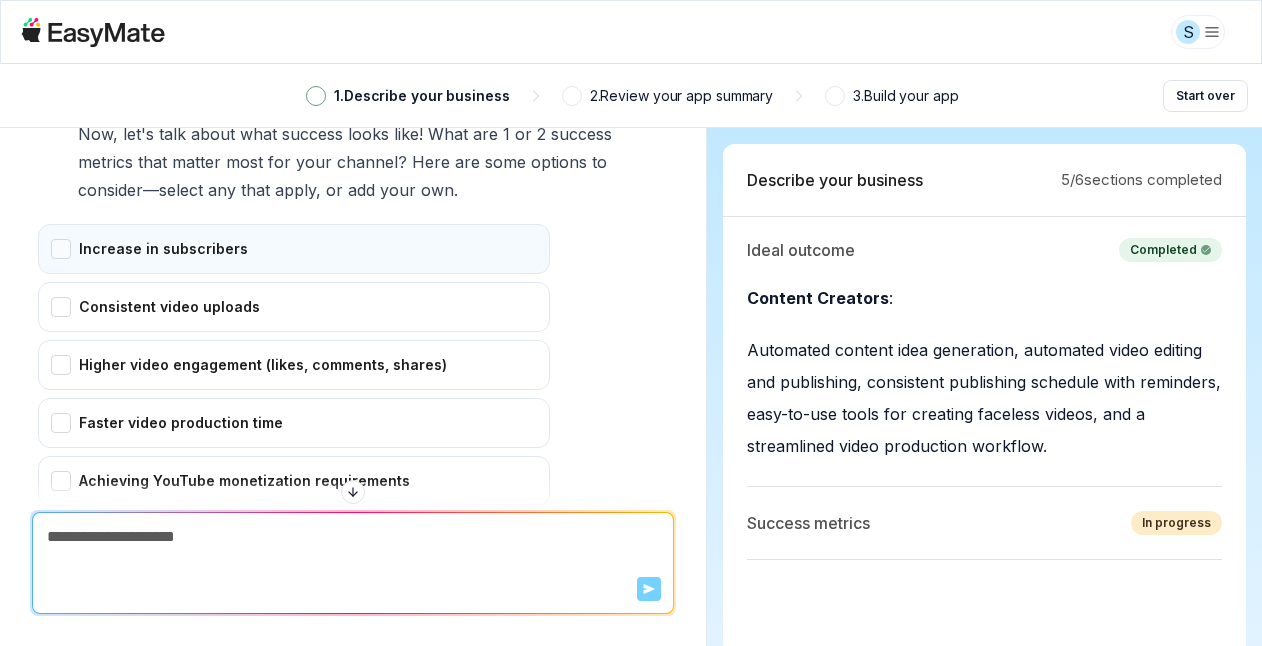 scroll, scrollTop: 5512, scrollLeft: 0, axis: vertical 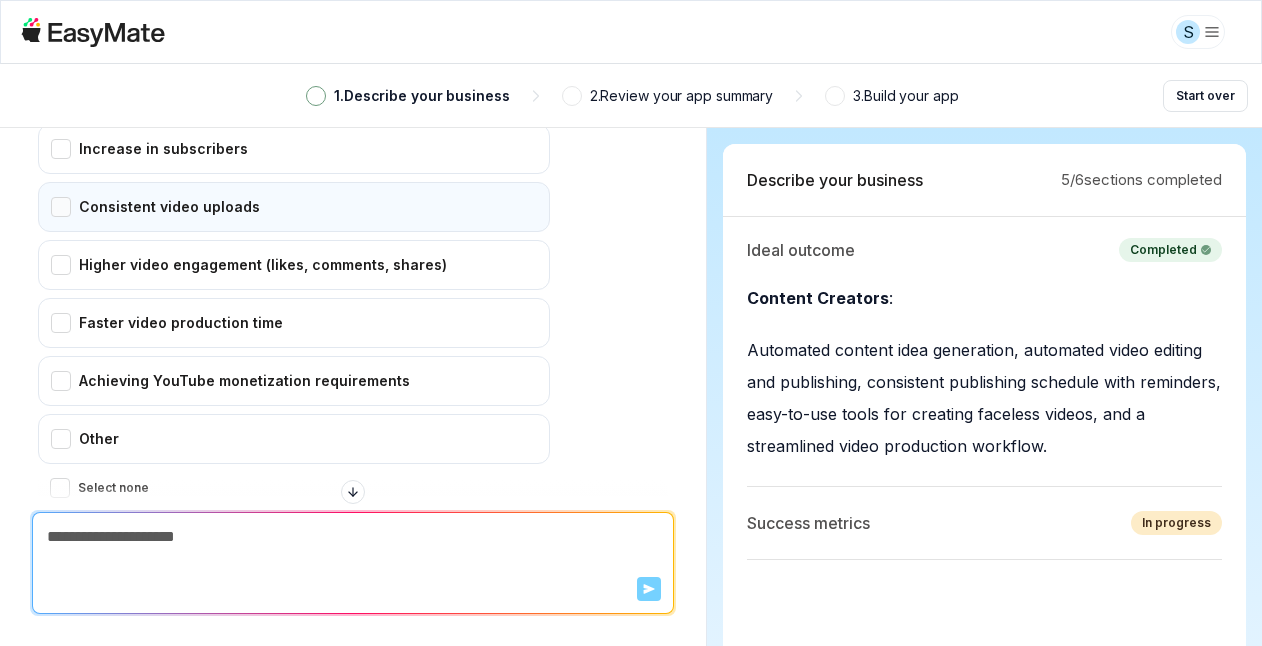 click on "Consistent video uploads" at bounding box center (294, 207) 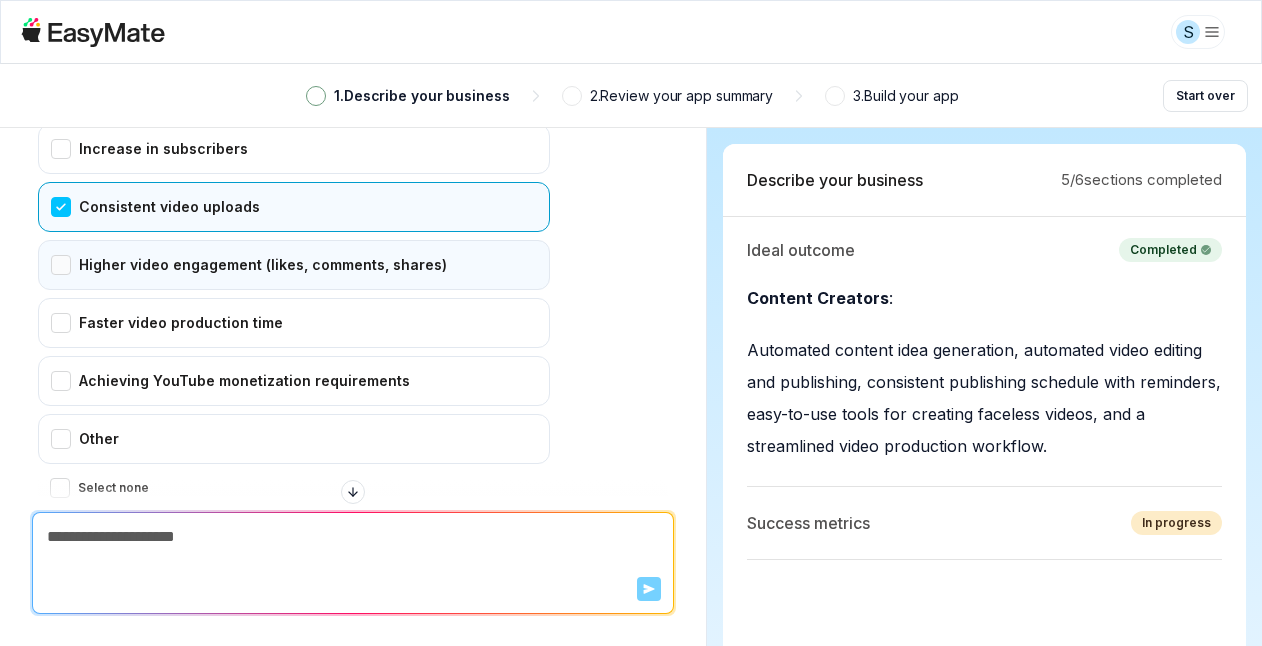 click on "Higher video engagement (likes, comments, shares)" at bounding box center (294, 265) 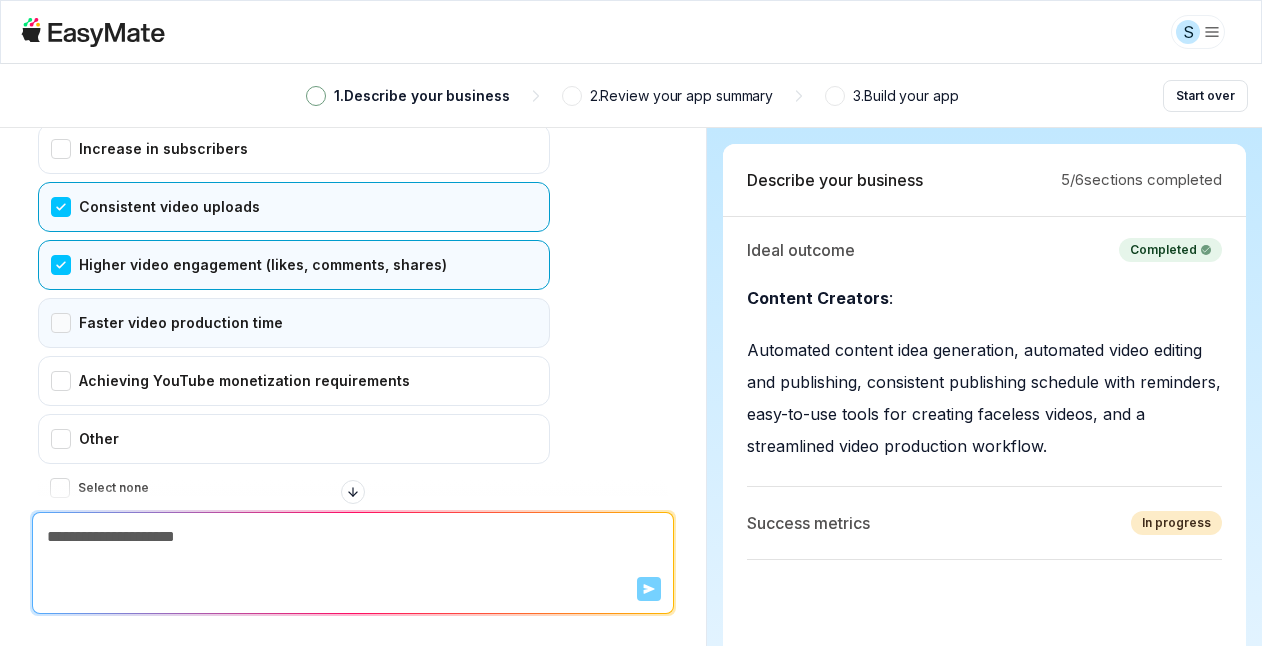 click on "Faster video production time" at bounding box center [294, 323] 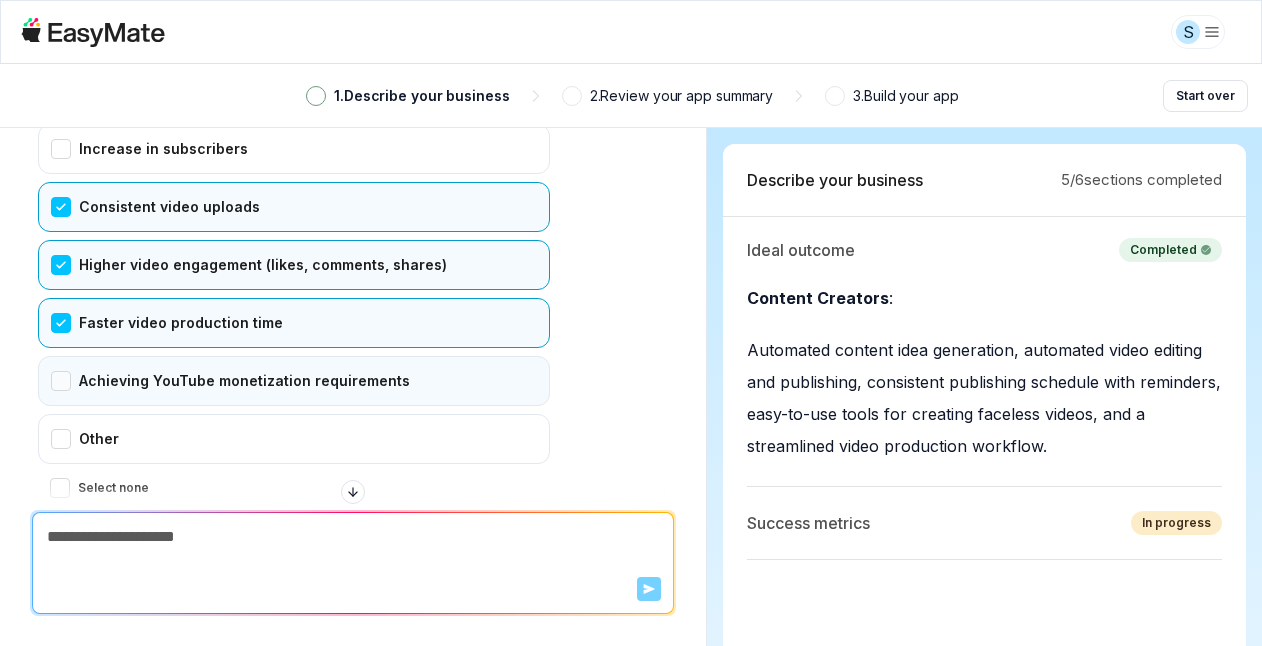 click on "Achieving YouTube monetization requirements" at bounding box center (294, 381) 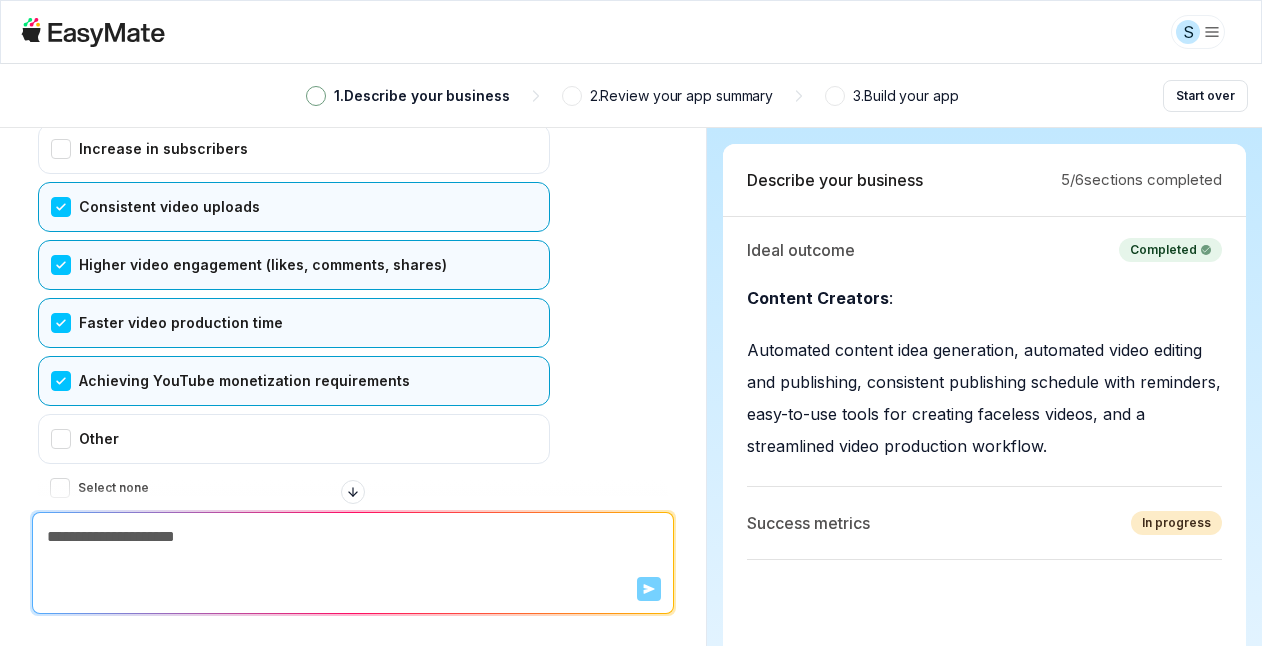 click on "Consistent video uploads" at bounding box center [294, 207] 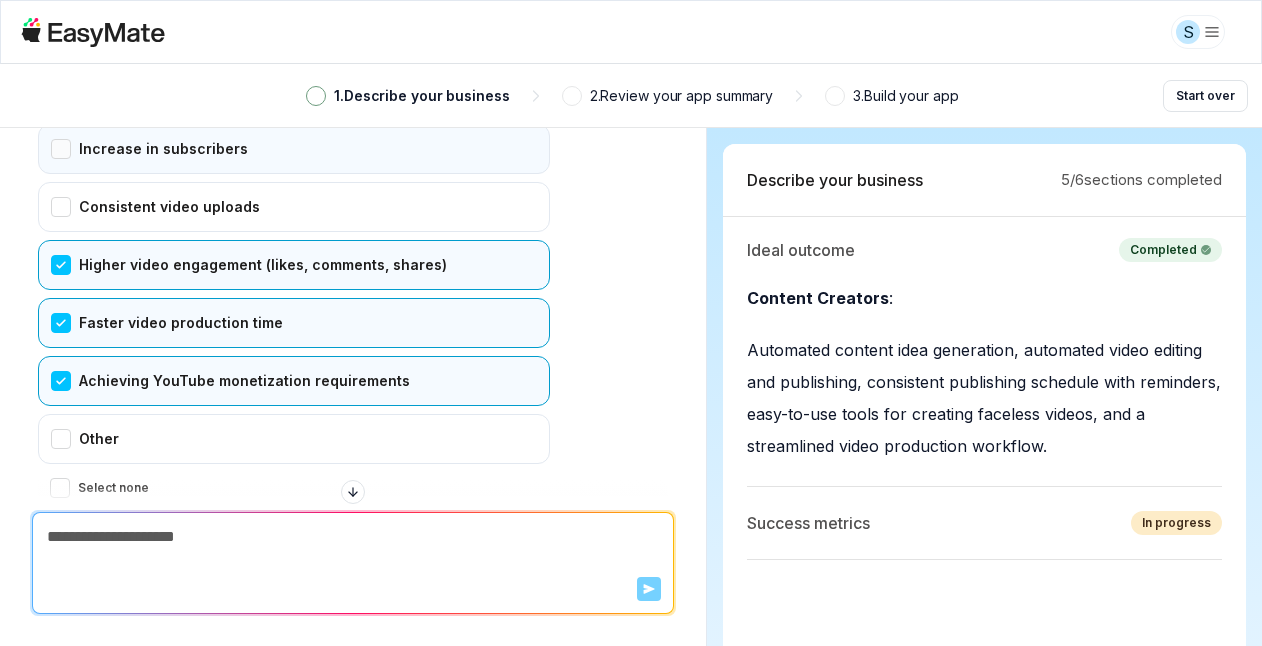 click on "Increase in subscribers" at bounding box center [294, 149] 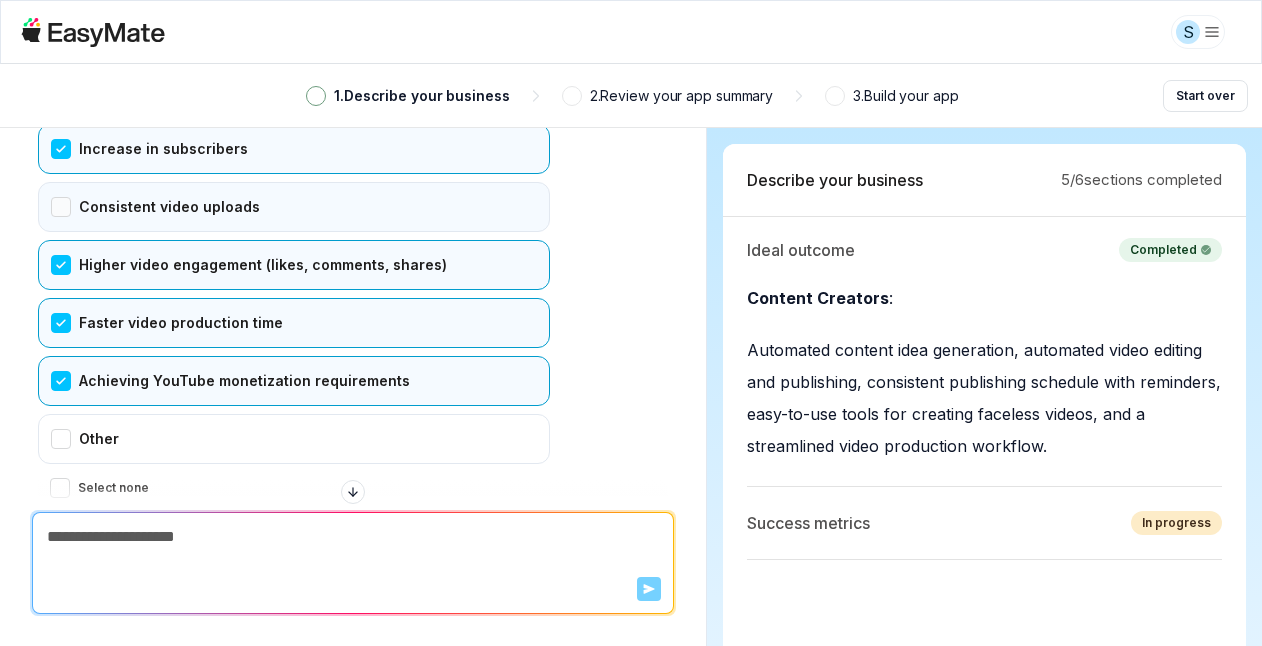 click on "Consistent video uploads" at bounding box center [294, 207] 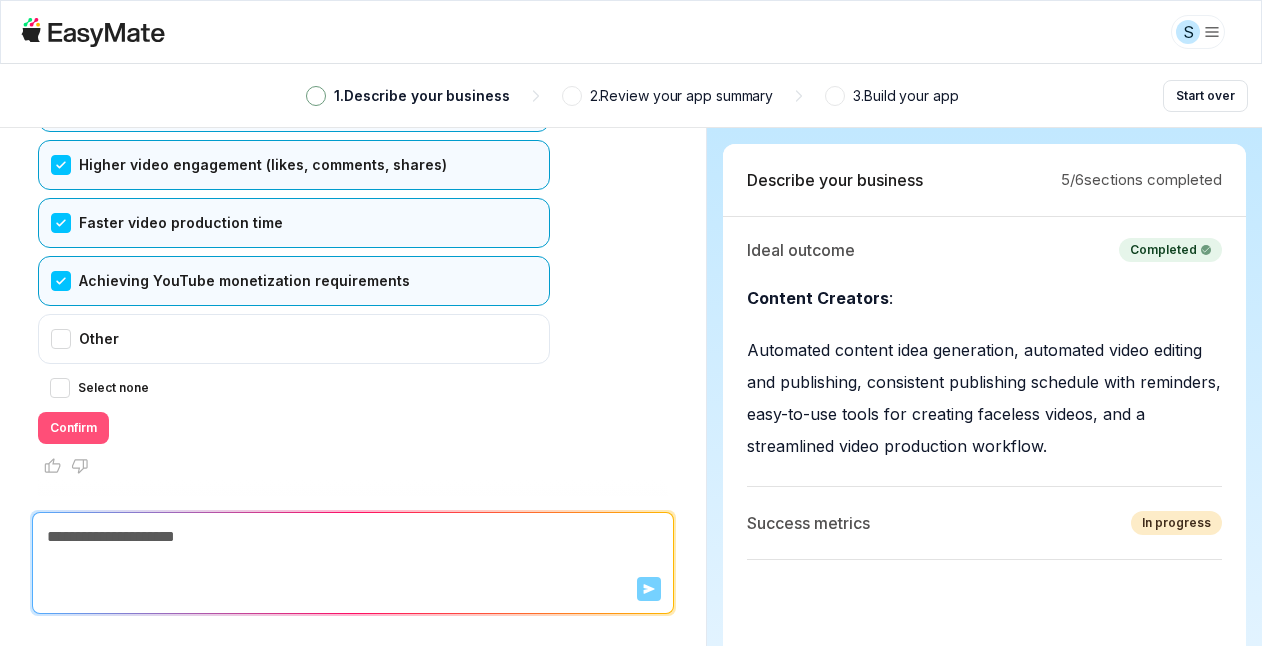 click on "Confirm" at bounding box center [73, 428] 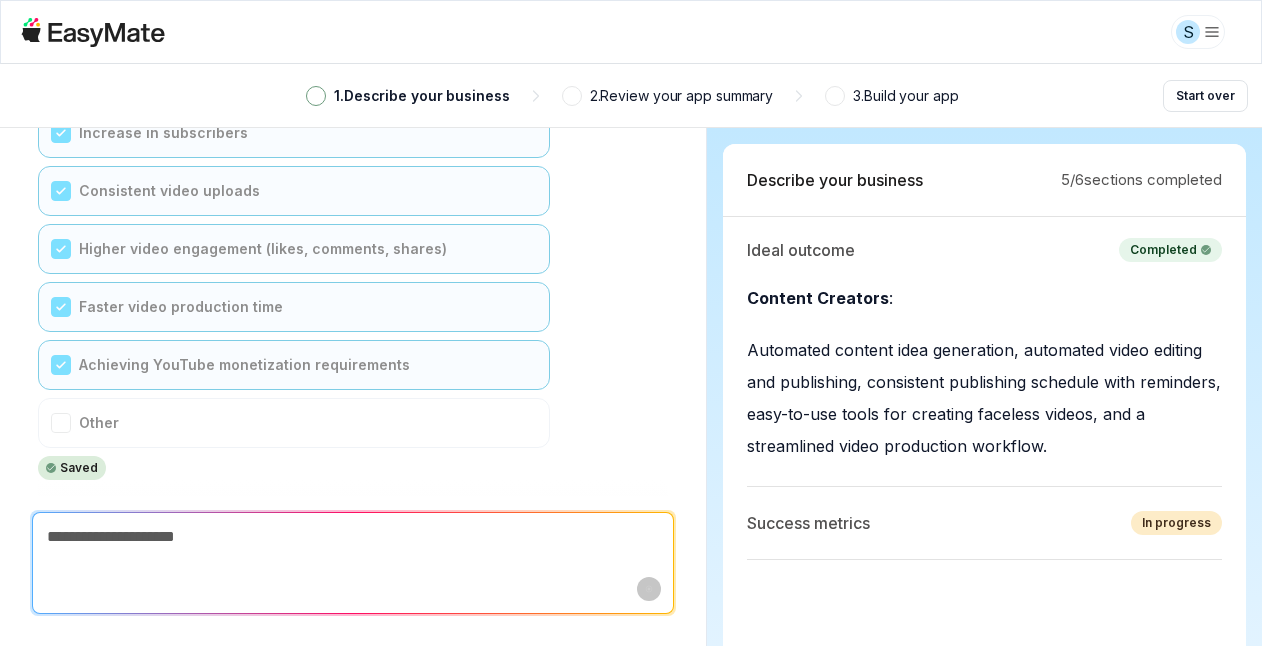 scroll, scrollTop: 5528, scrollLeft: 0, axis: vertical 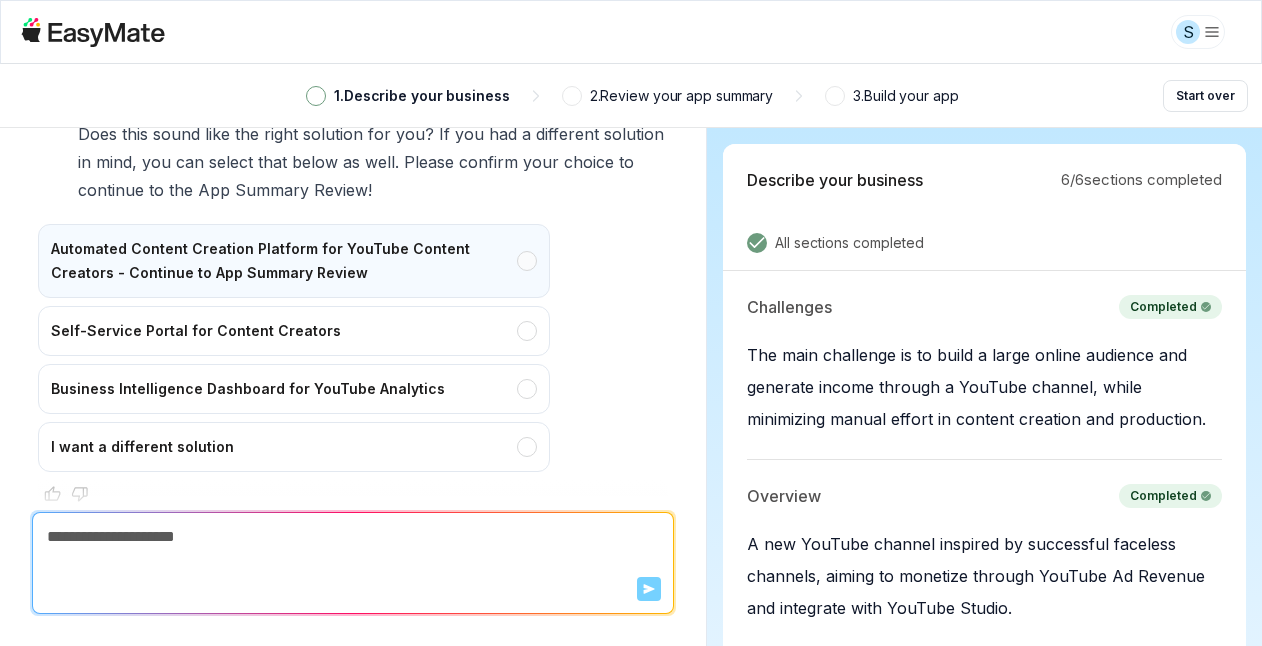 click on "Automated Content Creation Platform for YouTube Content Creators - Continue to App Summary Review" at bounding box center (294, 261) 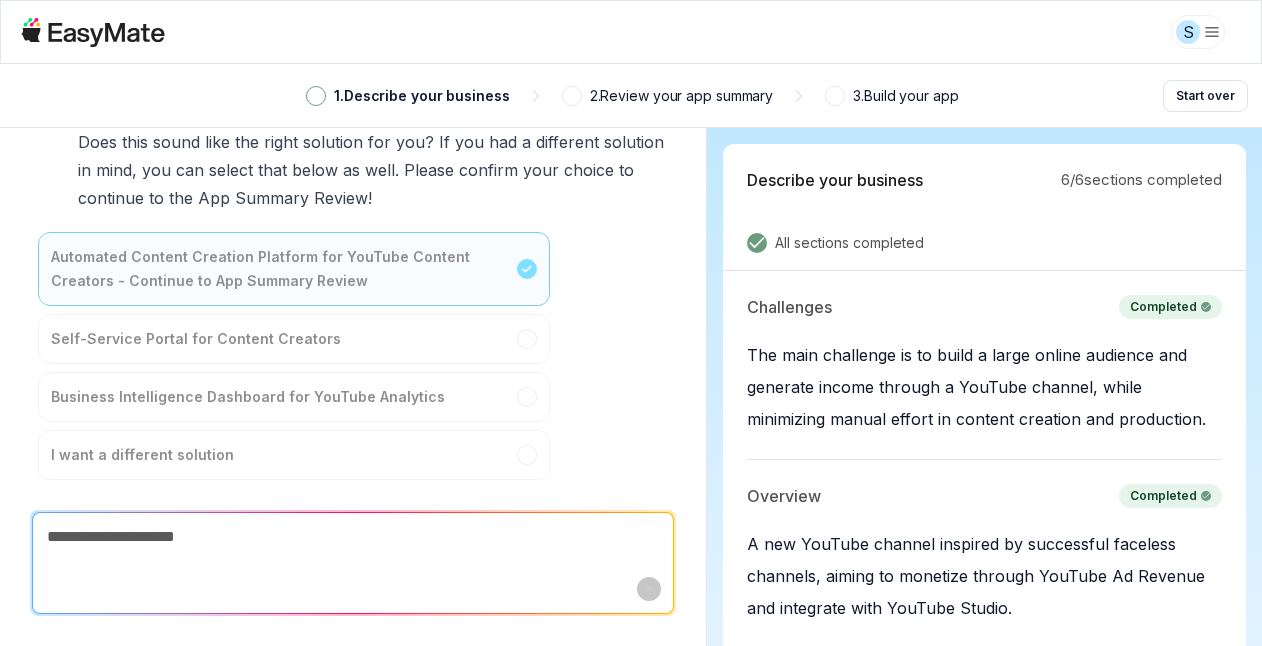scroll, scrollTop: 6244, scrollLeft: 0, axis: vertical 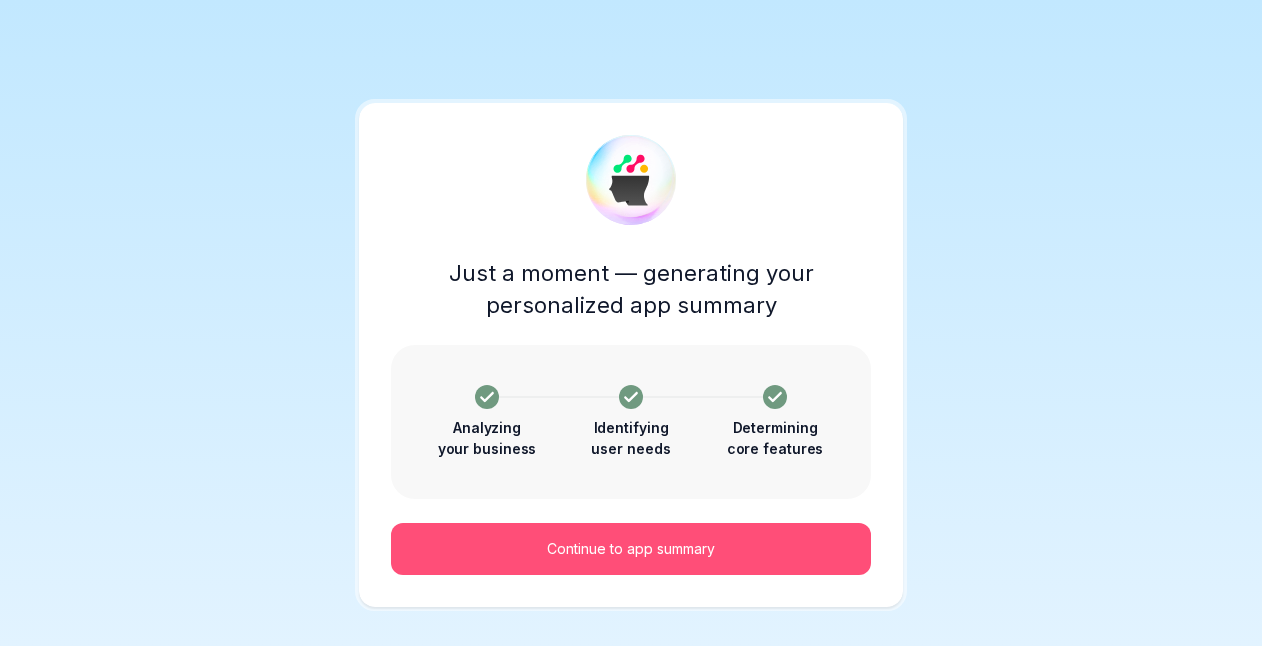 click on "Continue to app summary" at bounding box center [631, 549] 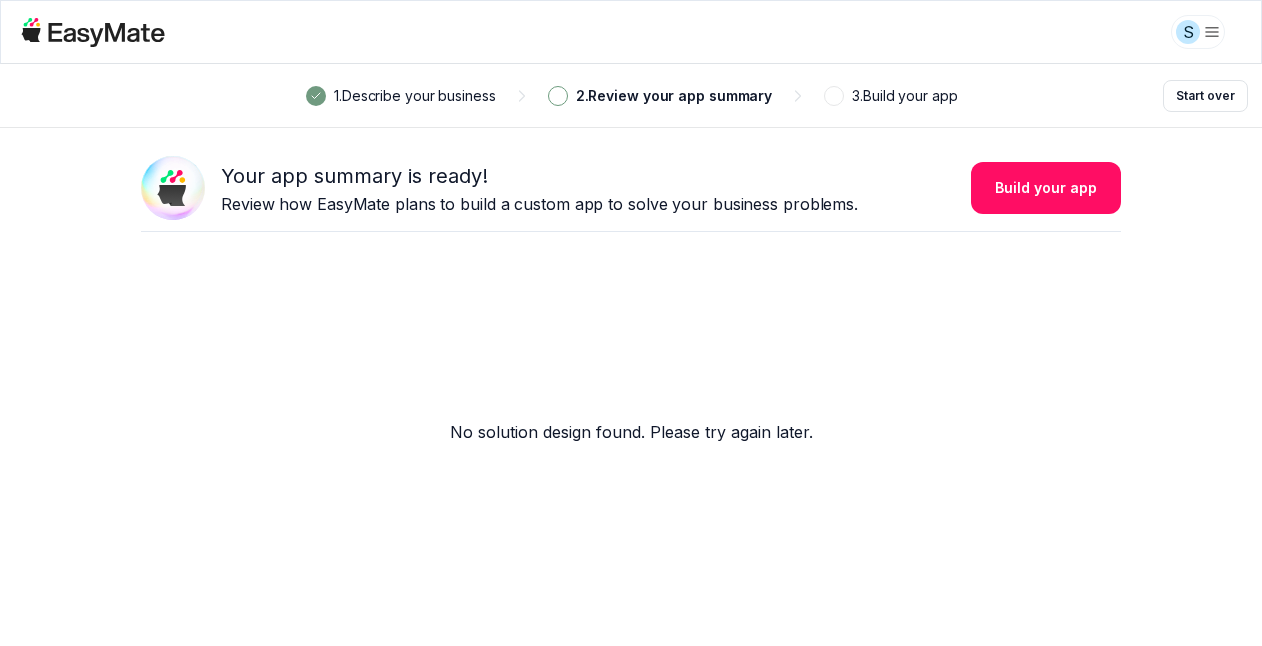 scroll, scrollTop: 24, scrollLeft: 0, axis: vertical 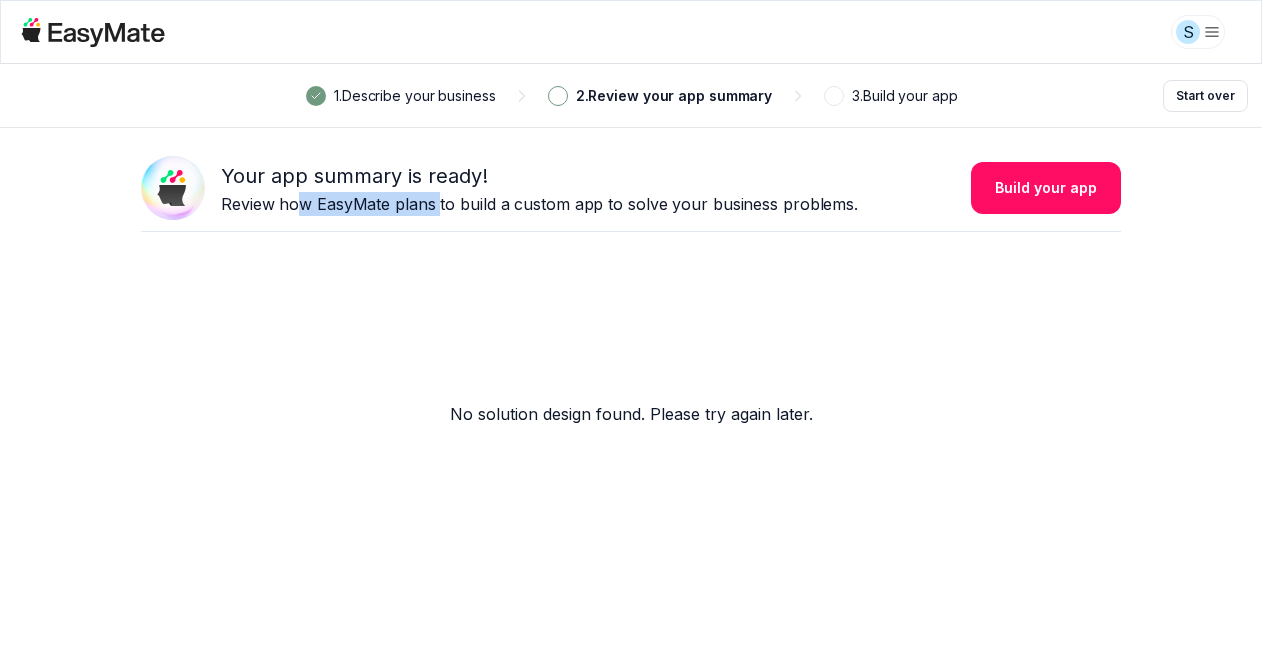 drag, startPoint x: 292, startPoint y: 208, endPoint x: 667, endPoint y: 204, distance: 375.02133 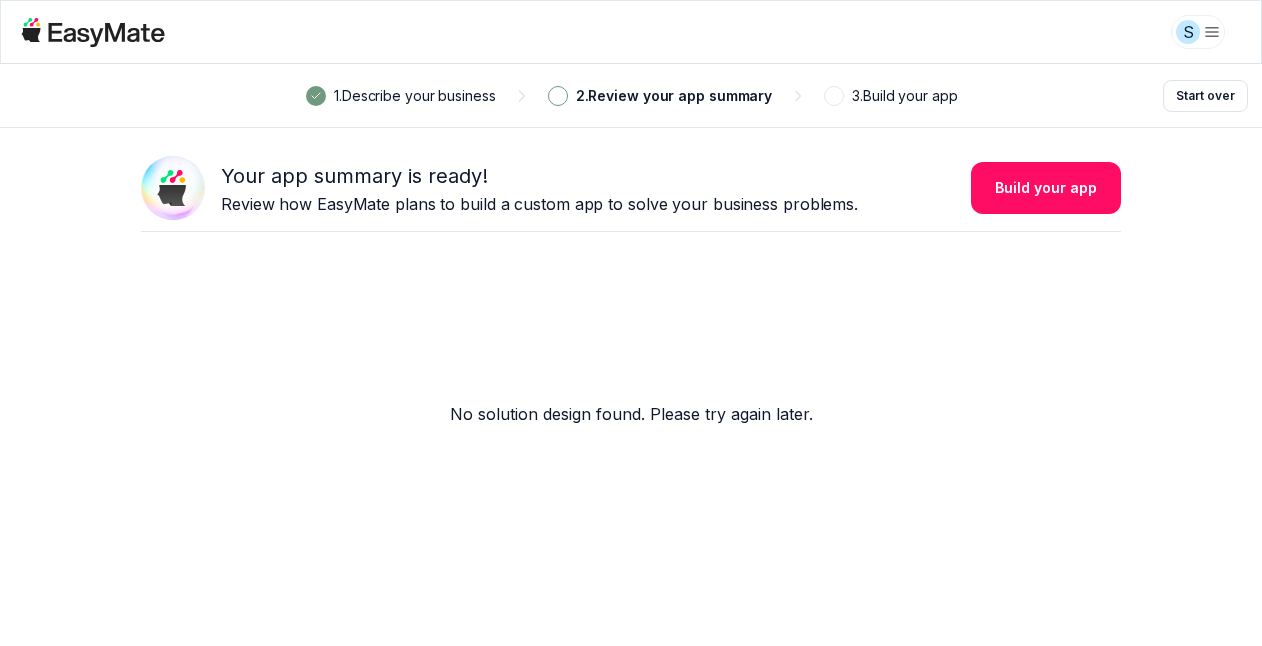 click on "Review how EasyMate plans to build a custom app to solve your business problems." at bounding box center [539, 204] 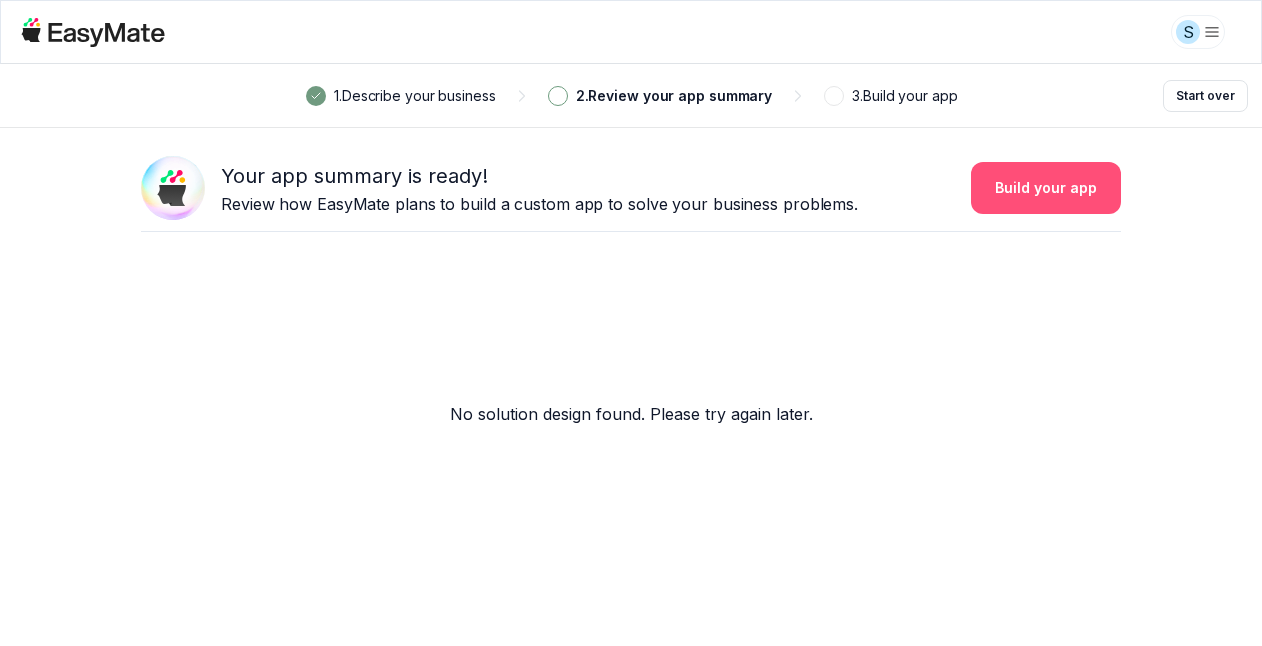 click on "Build your app" at bounding box center [1046, 188] 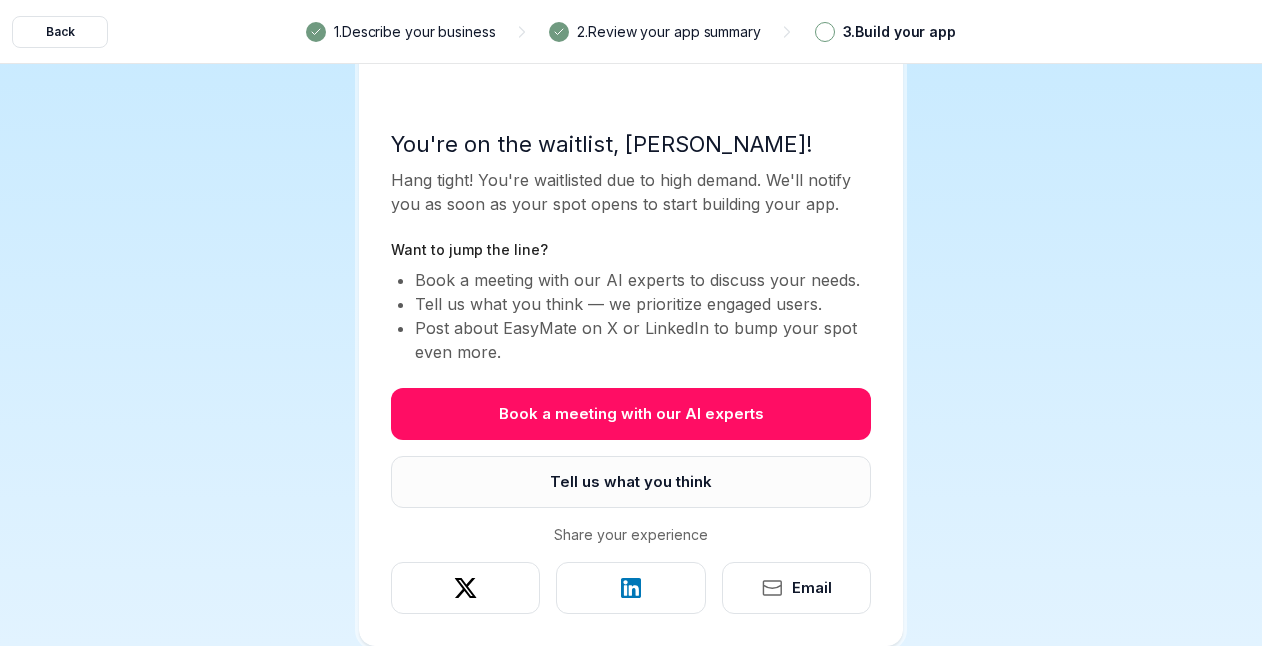 scroll, scrollTop: 0, scrollLeft: 0, axis: both 